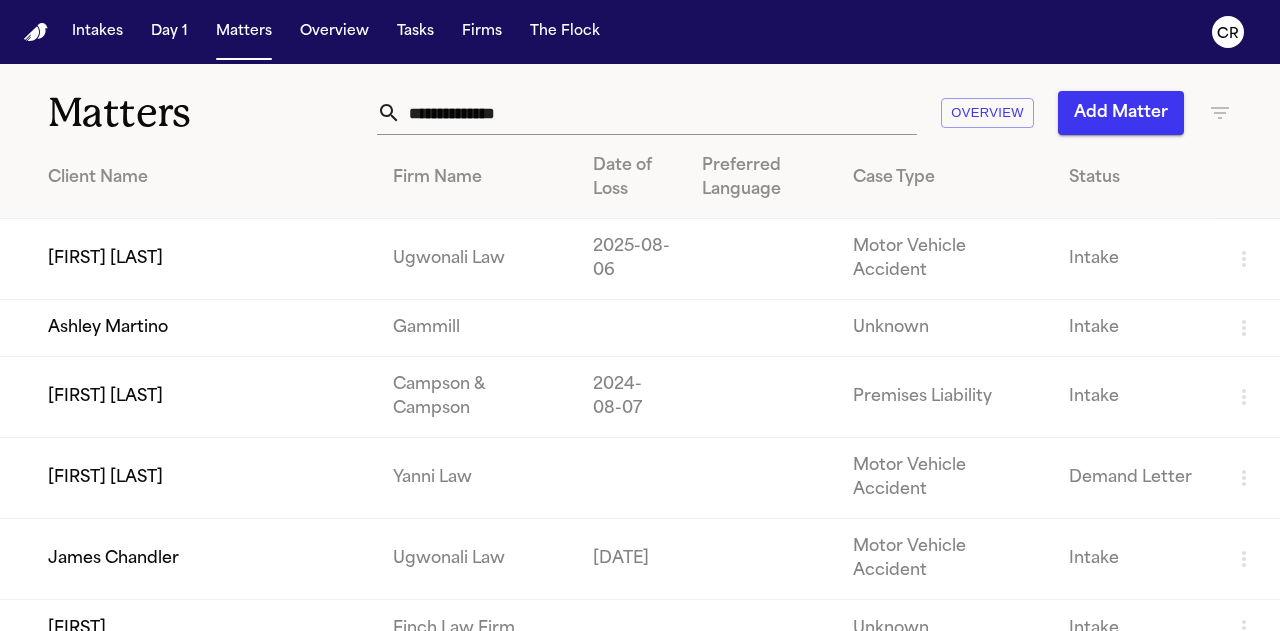 scroll, scrollTop: 0, scrollLeft: 0, axis: both 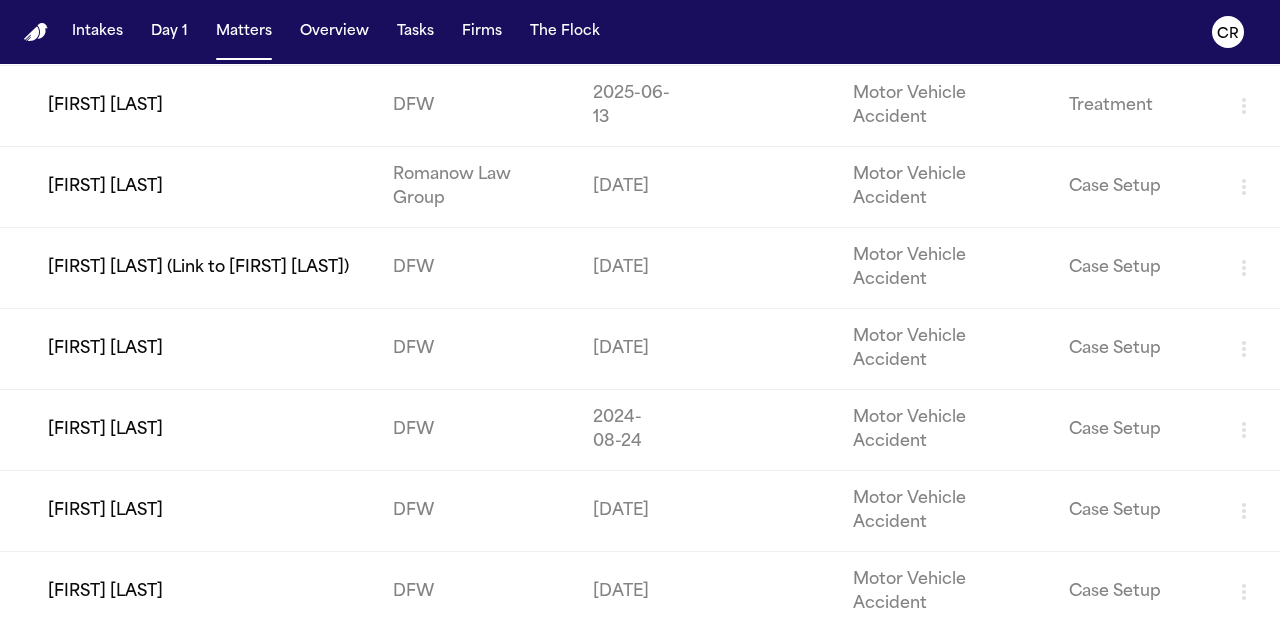 click on "[DATE]" at bounding box center (631, 349) 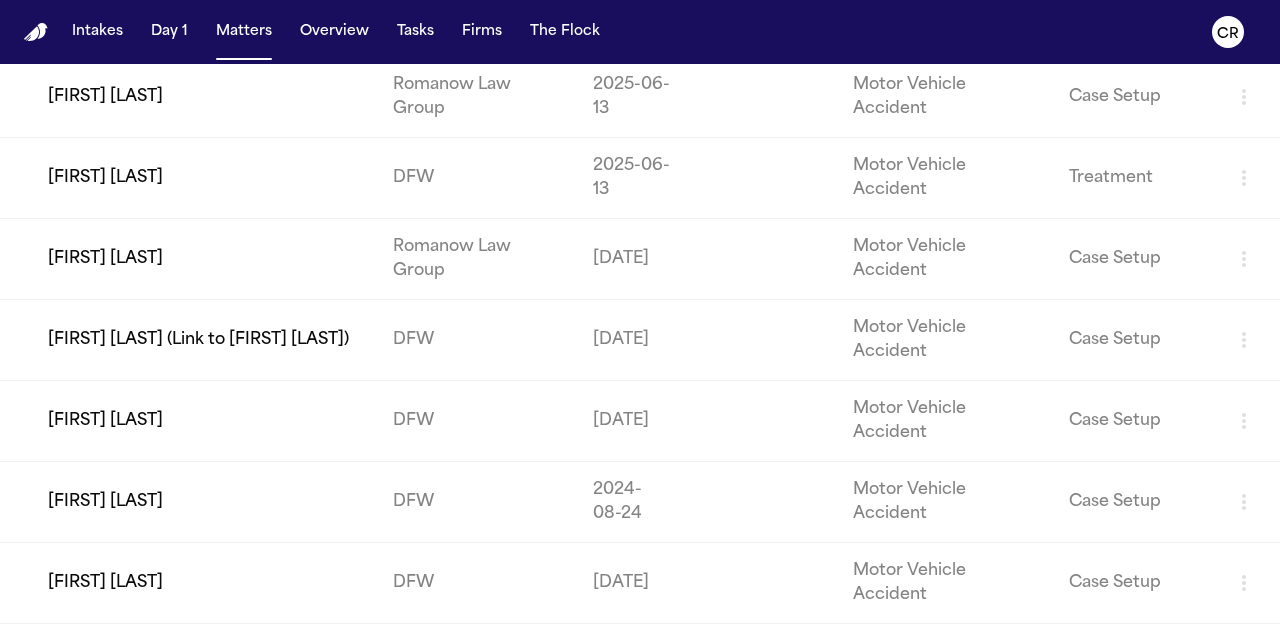 click on "[FIRST] [LAST]" at bounding box center (188, 583) 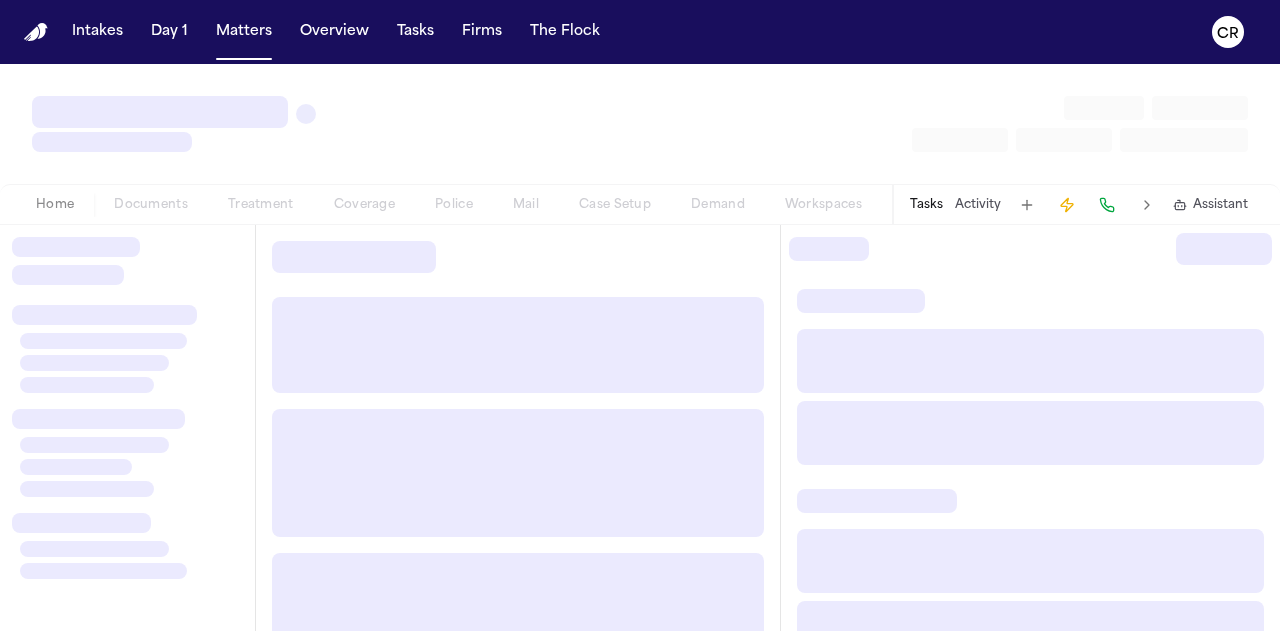 scroll, scrollTop: 0, scrollLeft: 0, axis: both 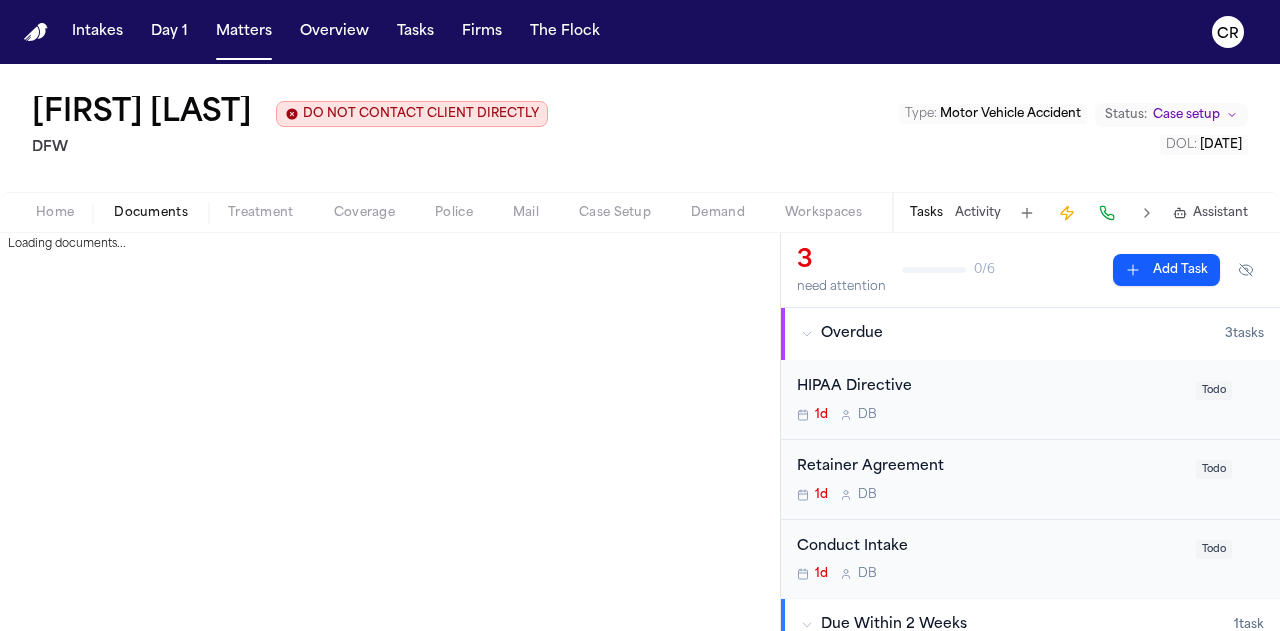 click on "Documents" at bounding box center (151, 213) 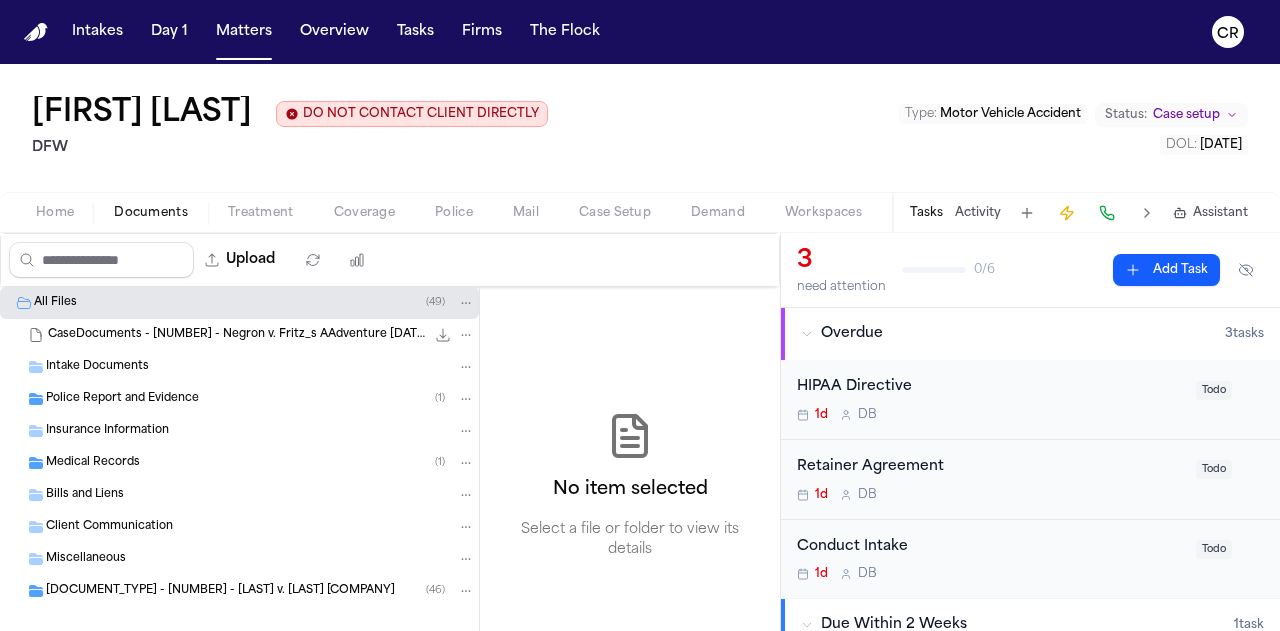 scroll, scrollTop: 21, scrollLeft: 0, axis: vertical 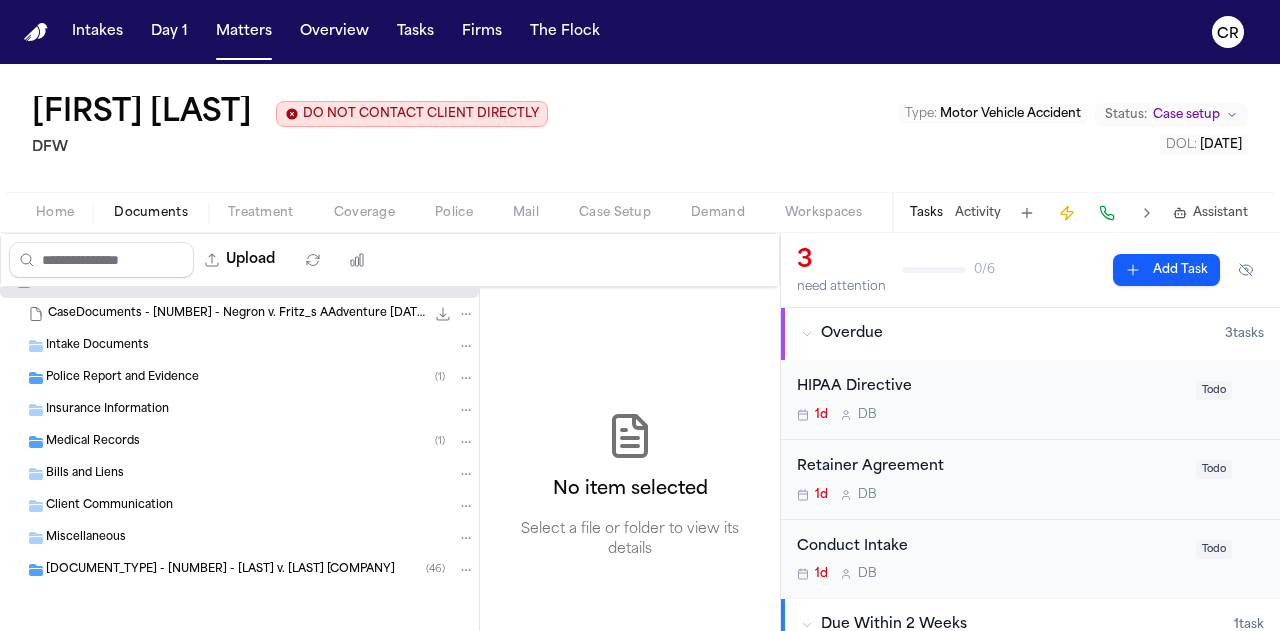 click on "CaseDocuments - 250400179 - Negron v. Fritz_s AAdventure 20250806195144 (unzipped) ( 46 )" at bounding box center (260, 570) 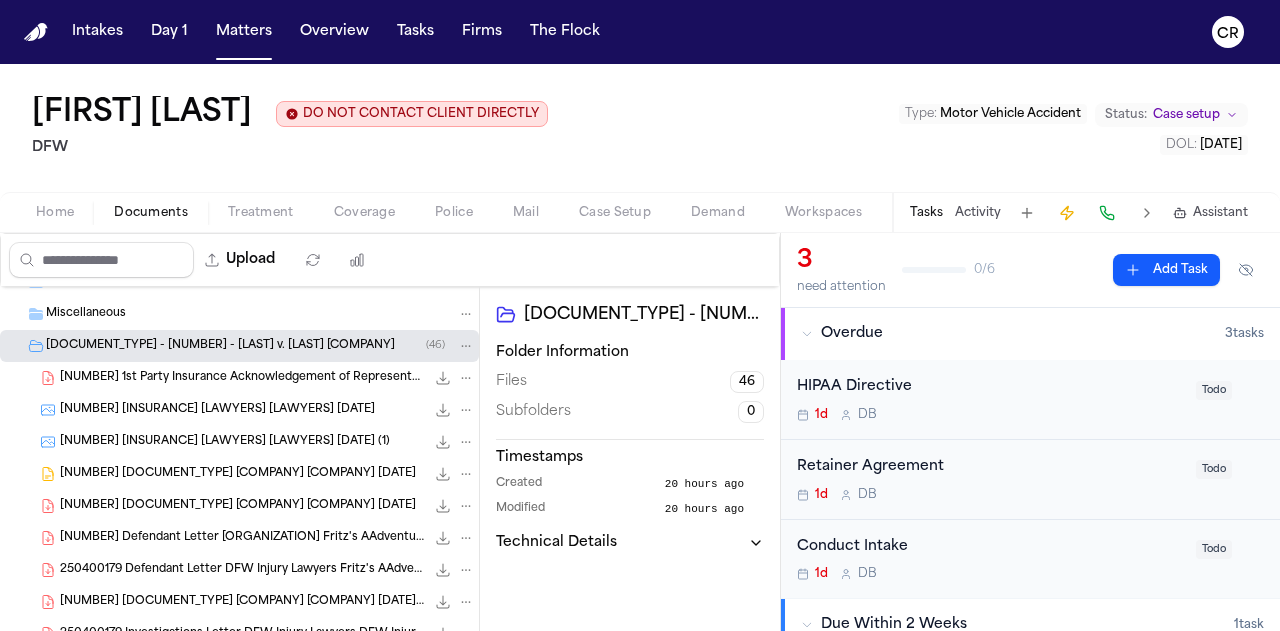 scroll, scrollTop: 244, scrollLeft: 0, axis: vertical 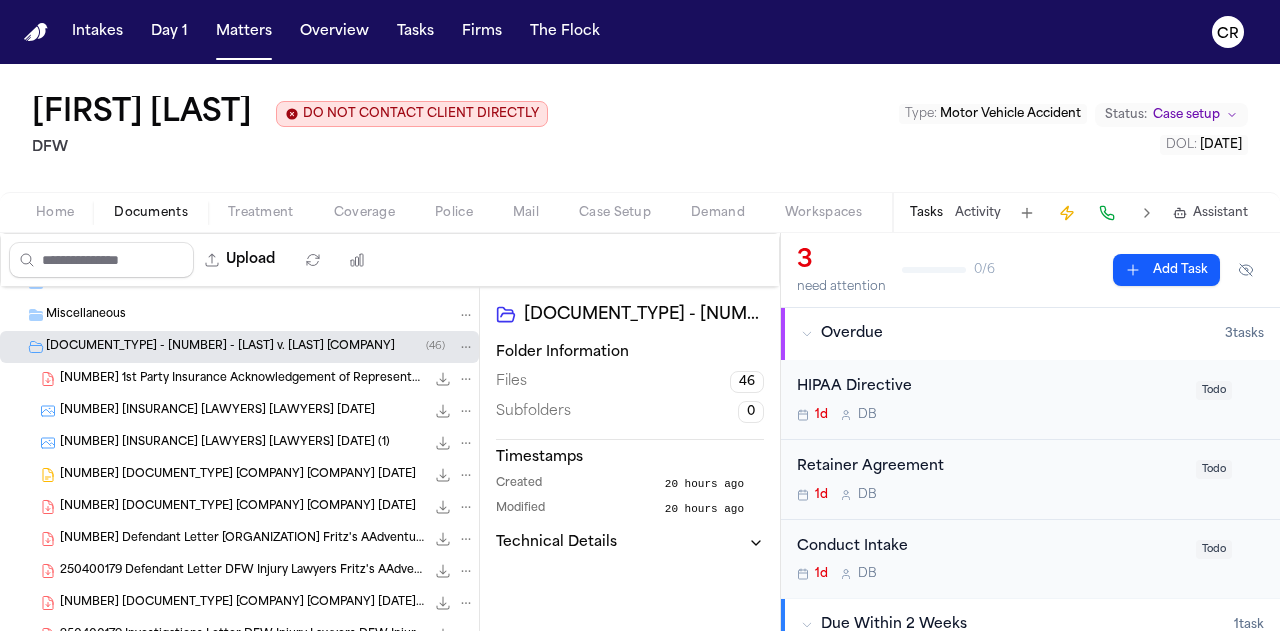 click at bounding box center (8, 347) 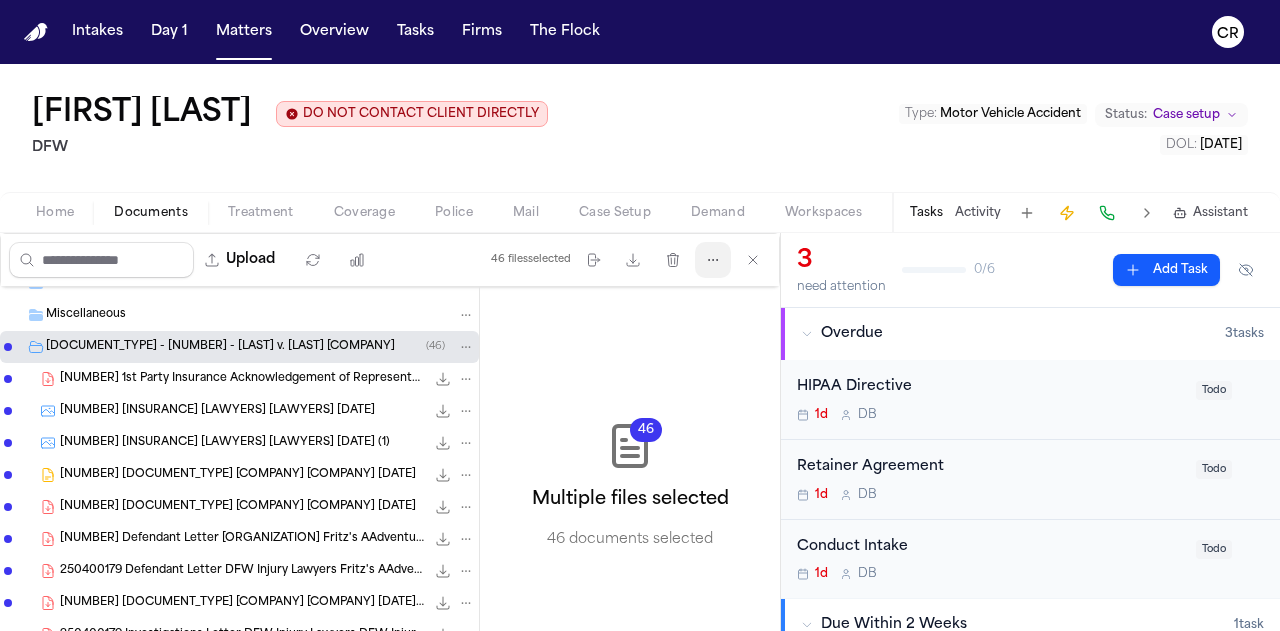 click 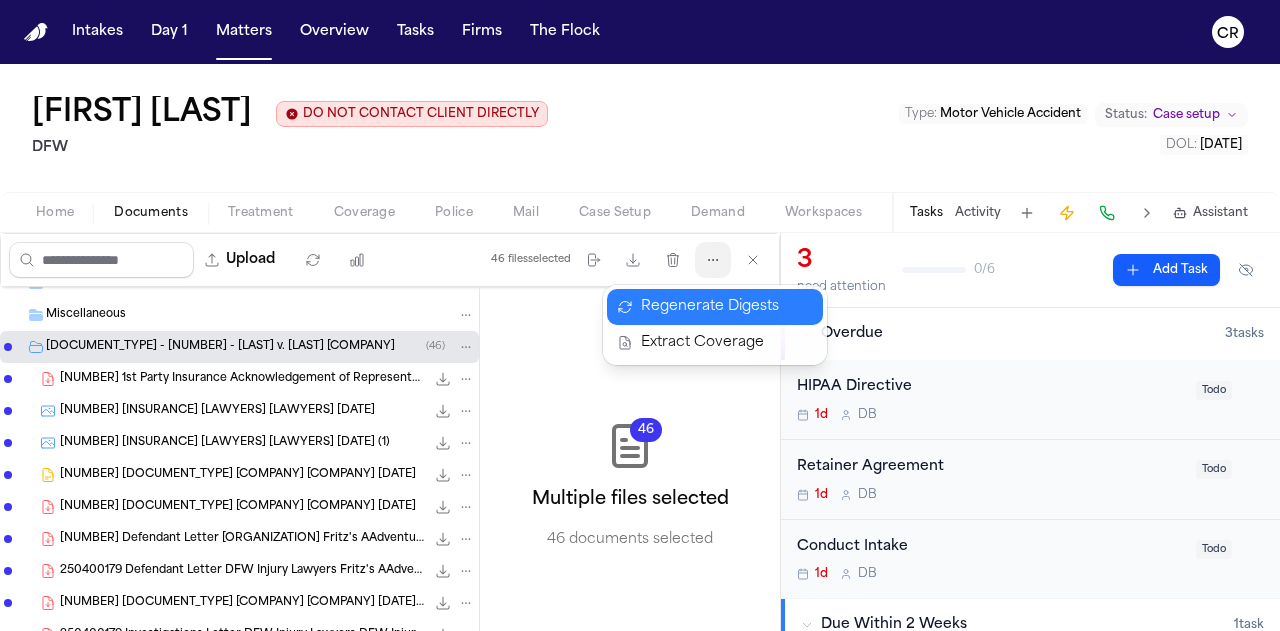 click on "Regenerate Digests" at bounding box center [715, 307] 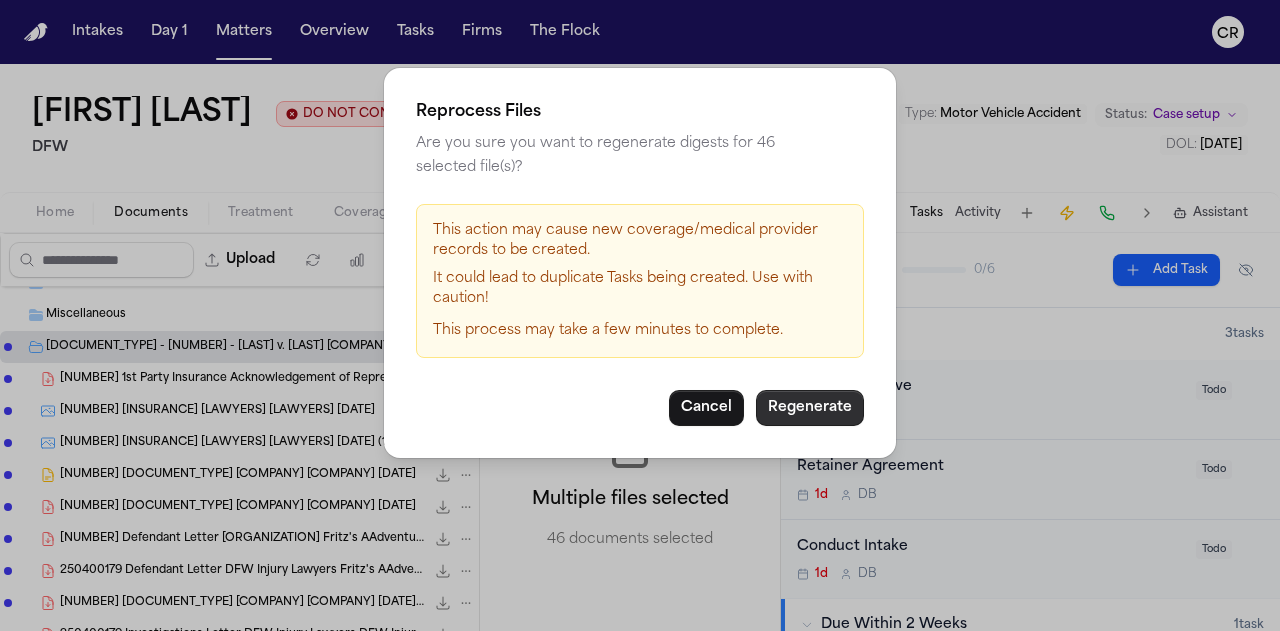 click on "Regenerate" at bounding box center (810, 408) 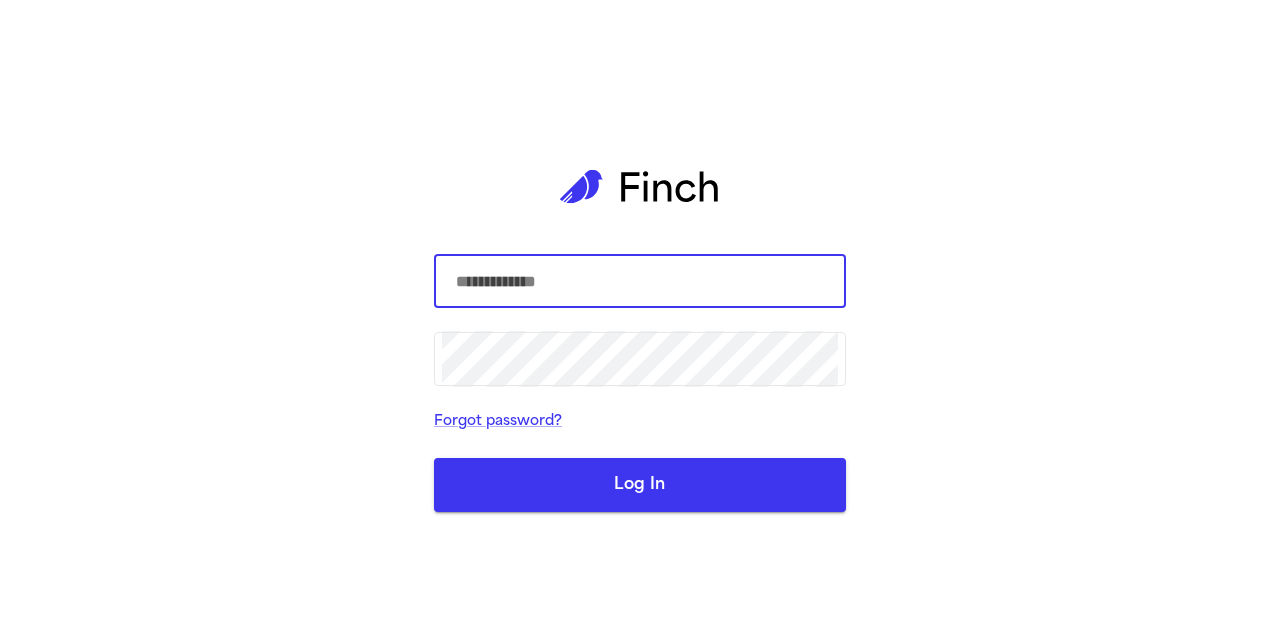scroll, scrollTop: 0, scrollLeft: 0, axis: both 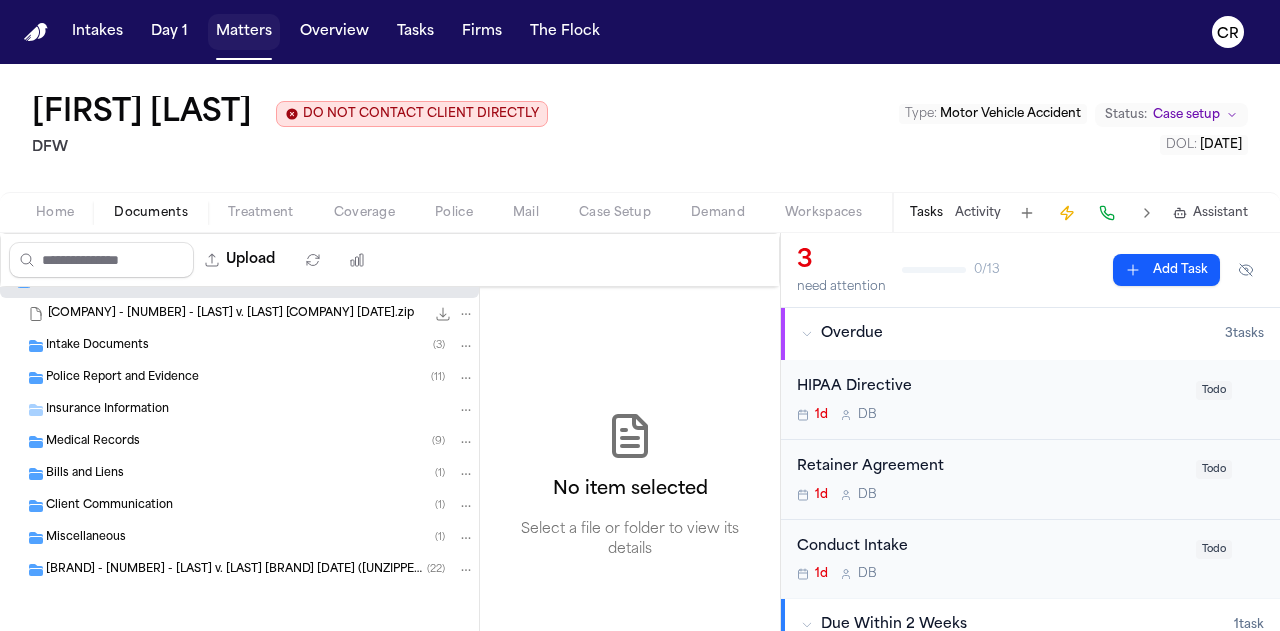 click on "Matters" at bounding box center [244, 32] 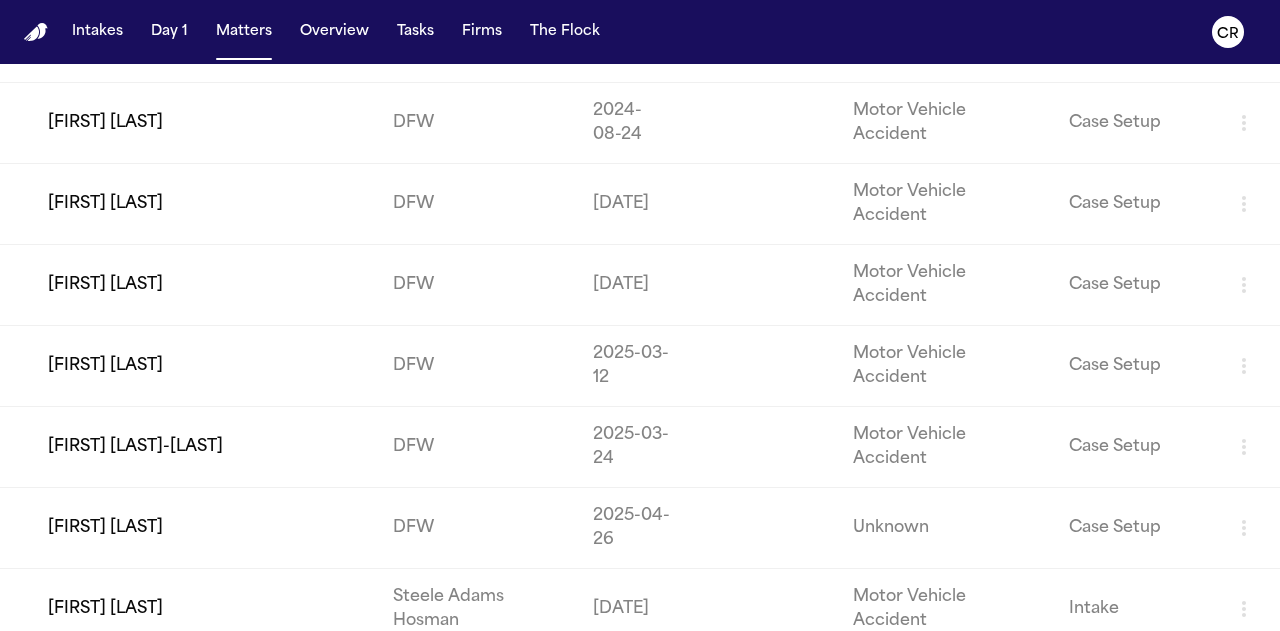 scroll, scrollTop: 2700, scrollLeft: 0, axis: vertical 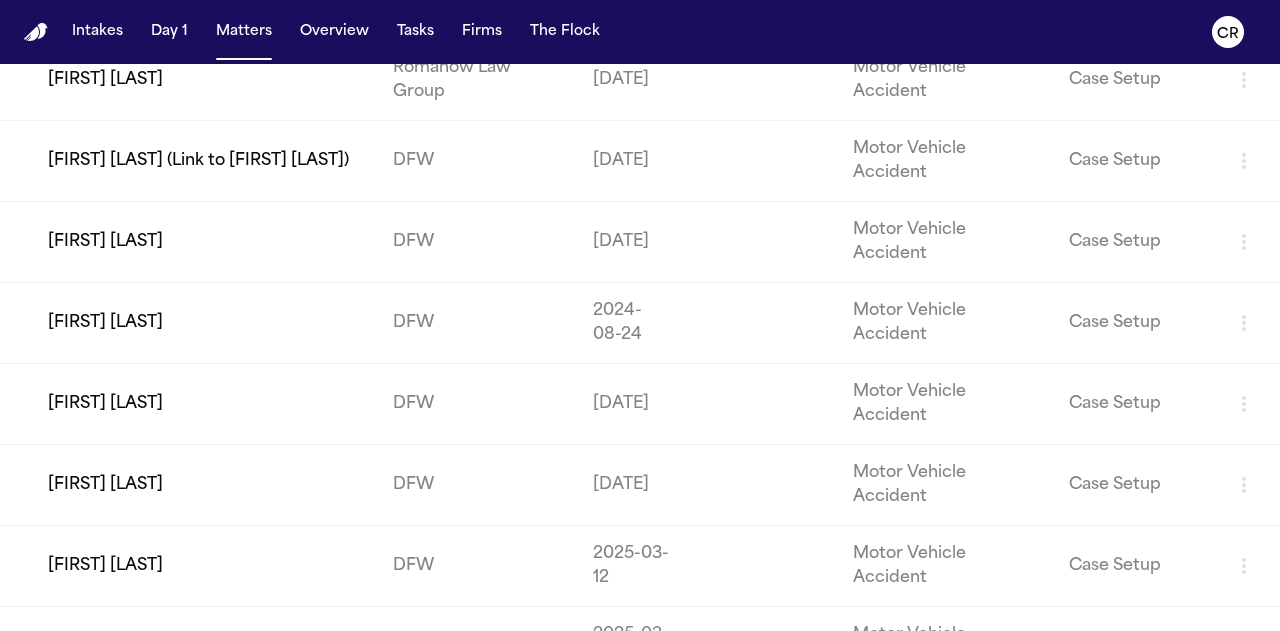 click on "[FIRST] [LAST]" at bounding box center [188, 485] 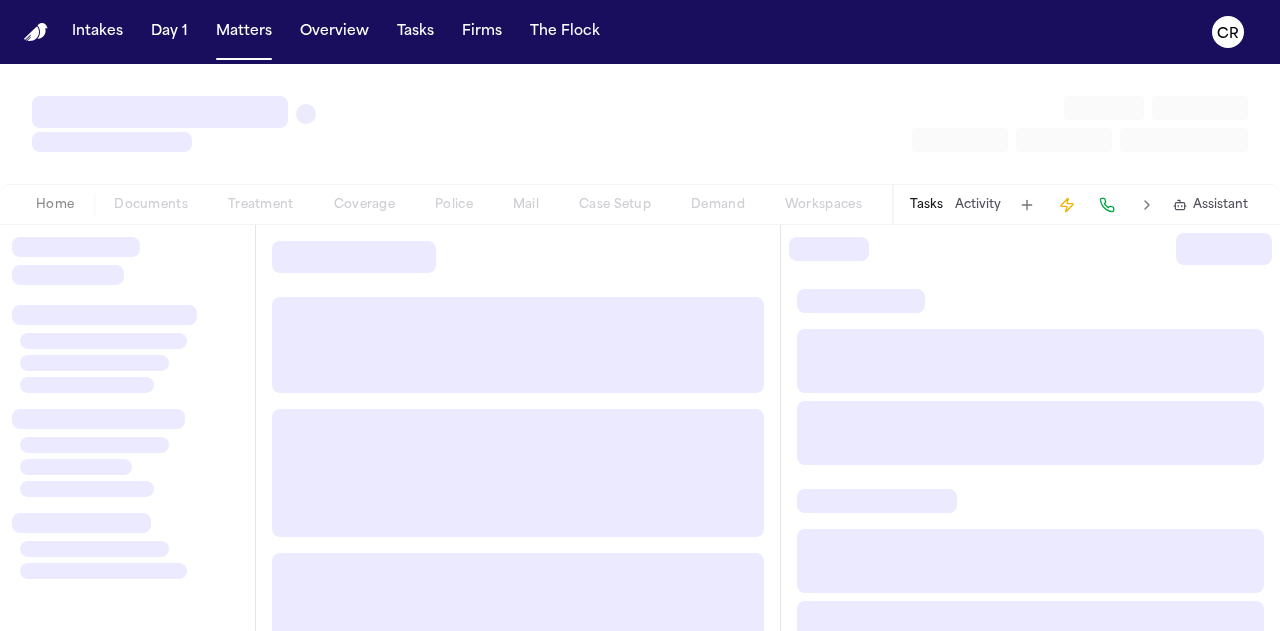 scroll, scrollTop: 0, scrollLeft: 0, axis: both 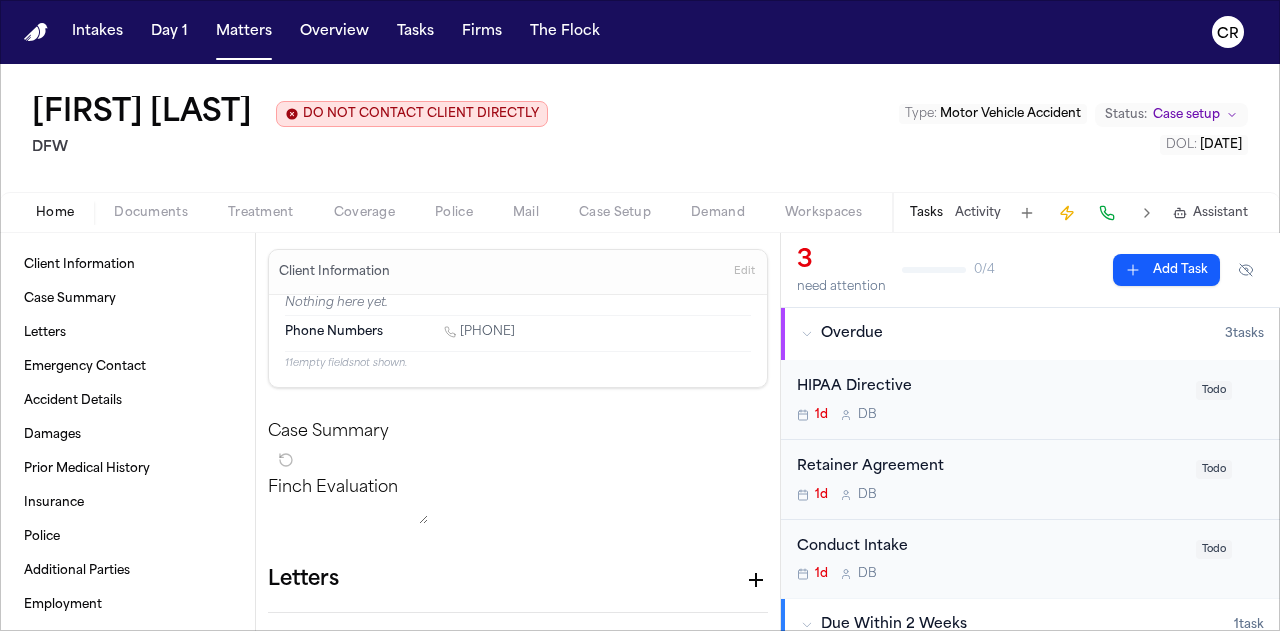 click on "Documents" at bounding box center [151, 213] 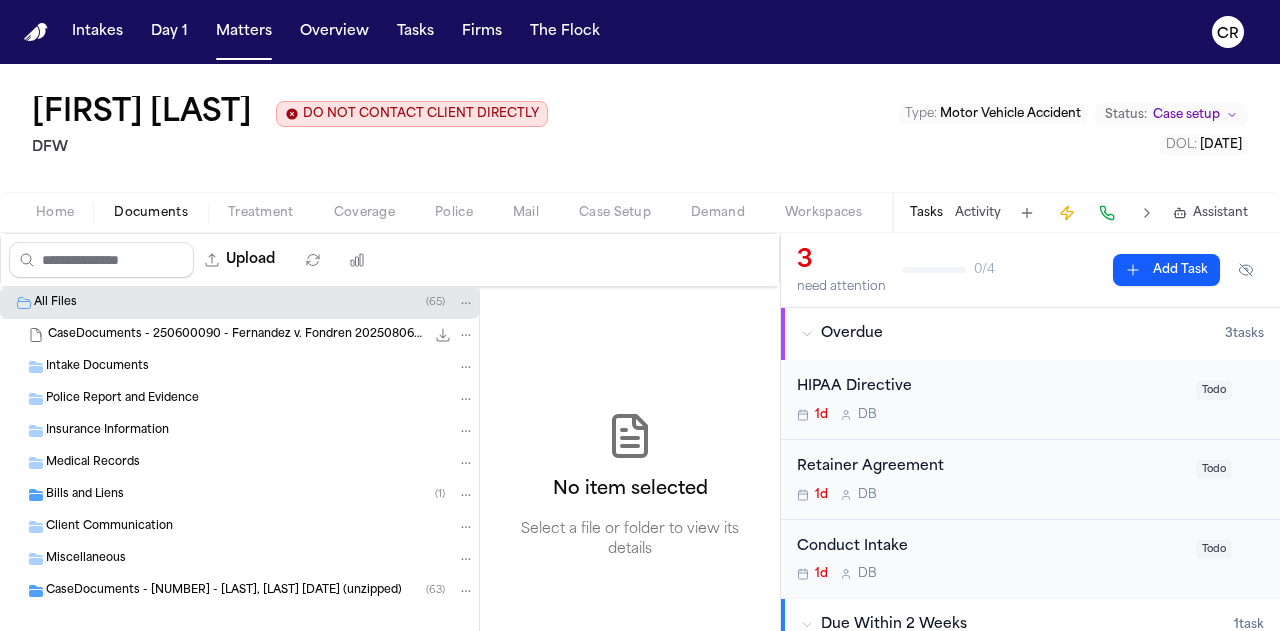 scroll, scrollTop: 21, scrollLeft: 0, axis: vertical 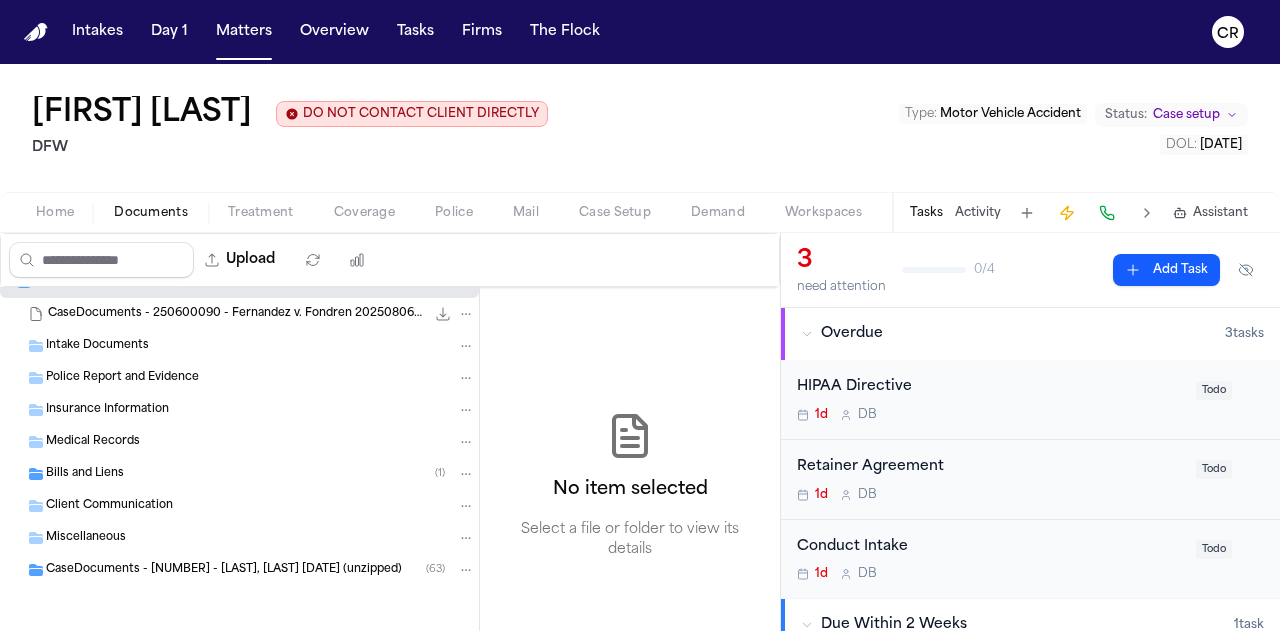 click on "CaseDocuments - [NUMBER] - [LAST], [LAST] [DATE] (unzipped)" at bounding box center (224, 570) 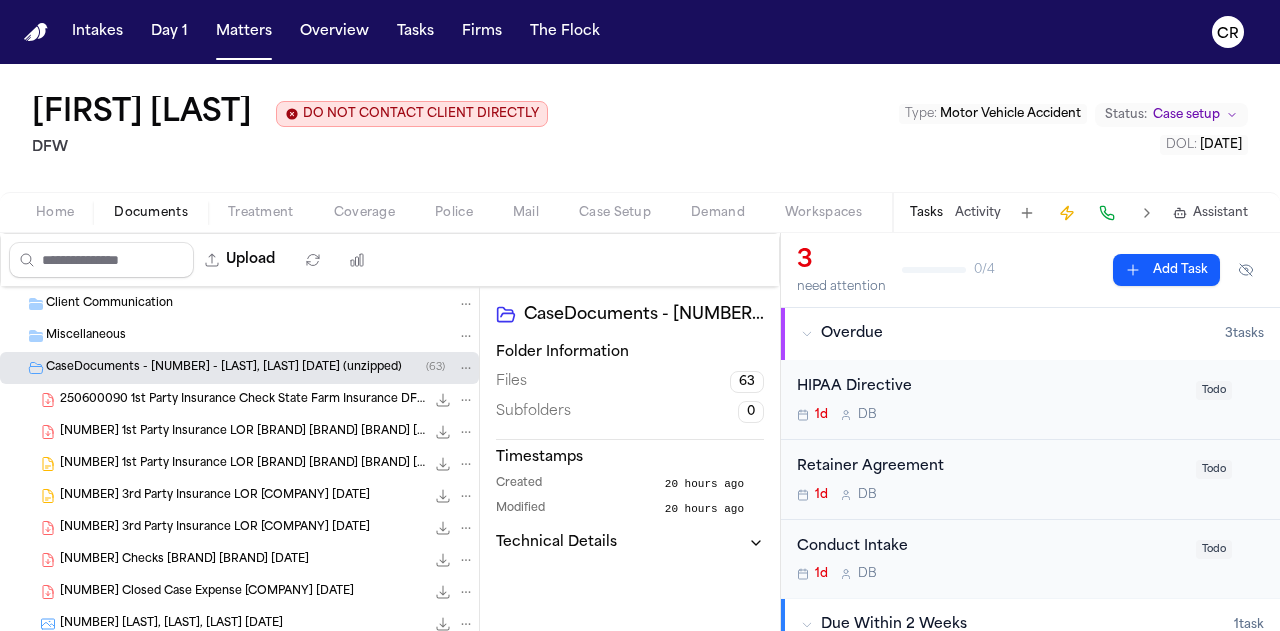 scroll, scrollTop: 221, scrollLeft: 0, axis: vertical 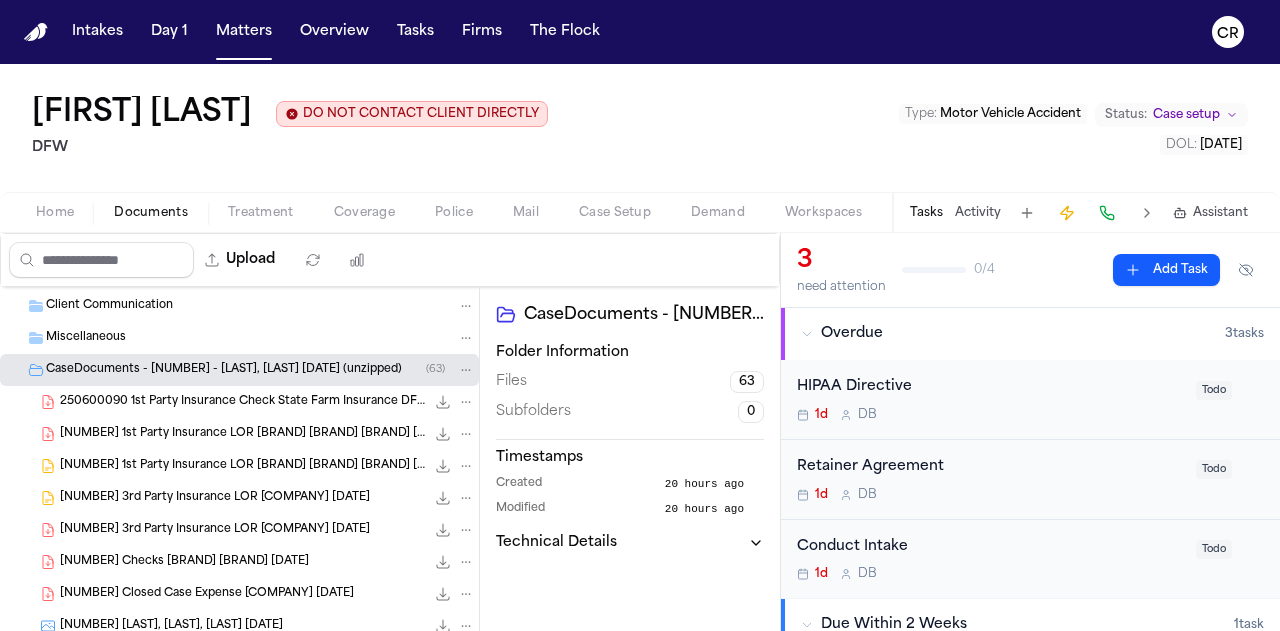 click at bounding box center (8, 370) 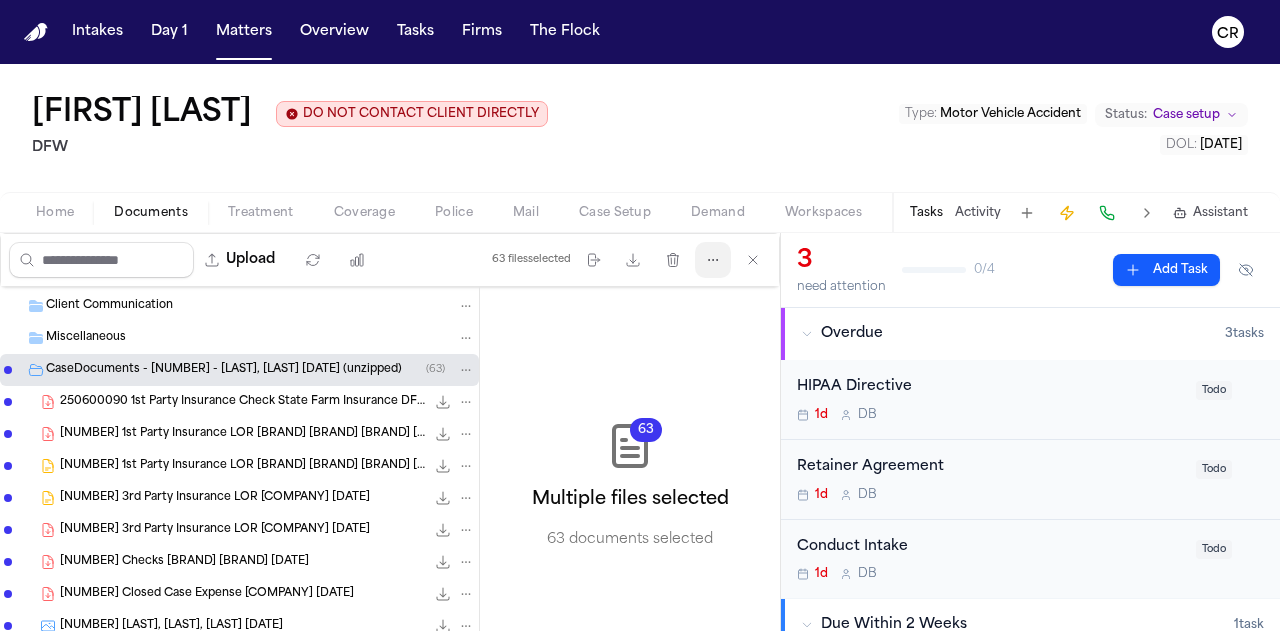 click on "More actions" at bounding box center [713, 260] 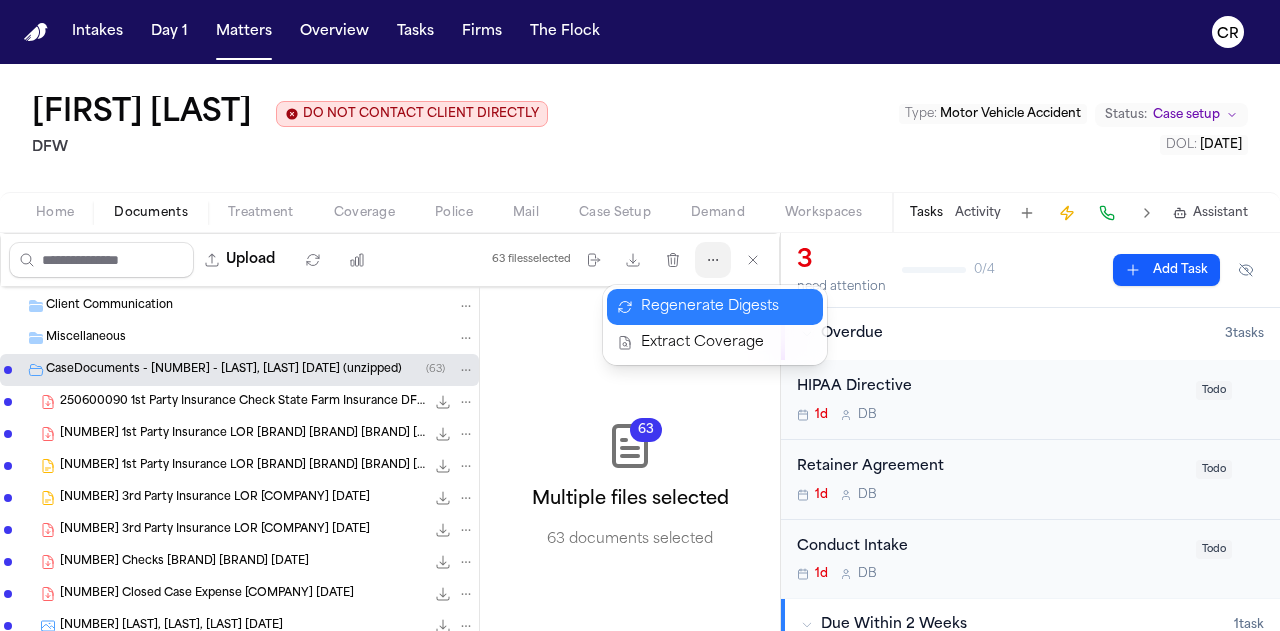 click on "Regenerate Digests" at bounding box center (715, 307) 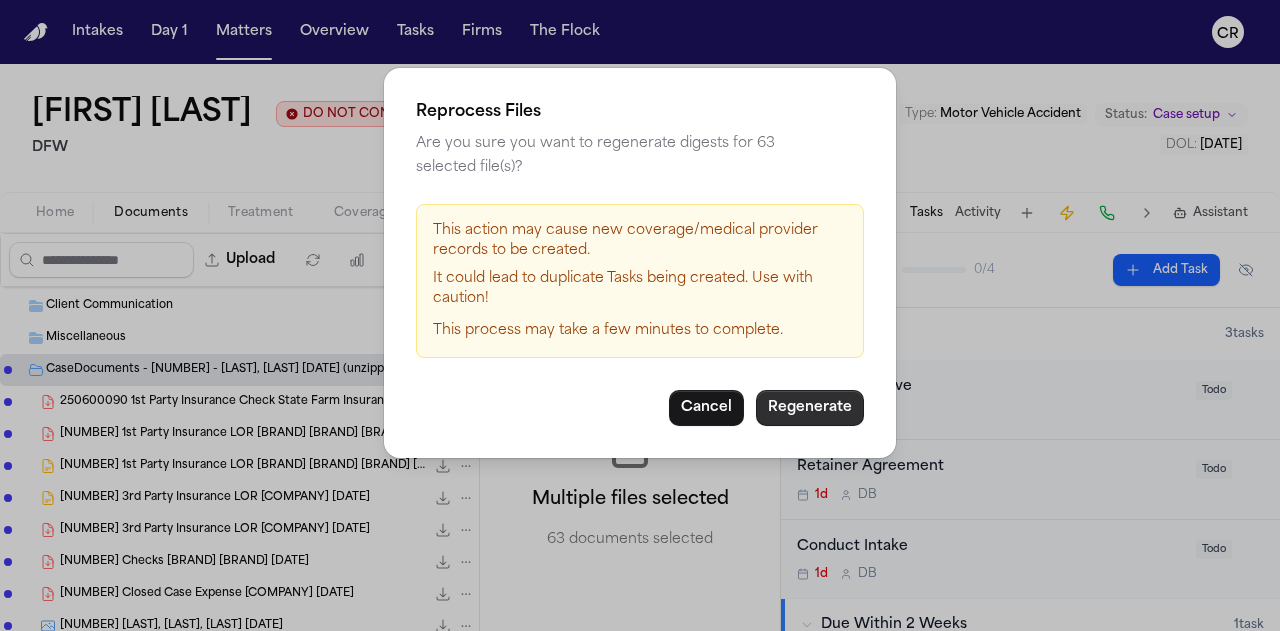 click on "Regenerate" at bounding box center [810, 408] 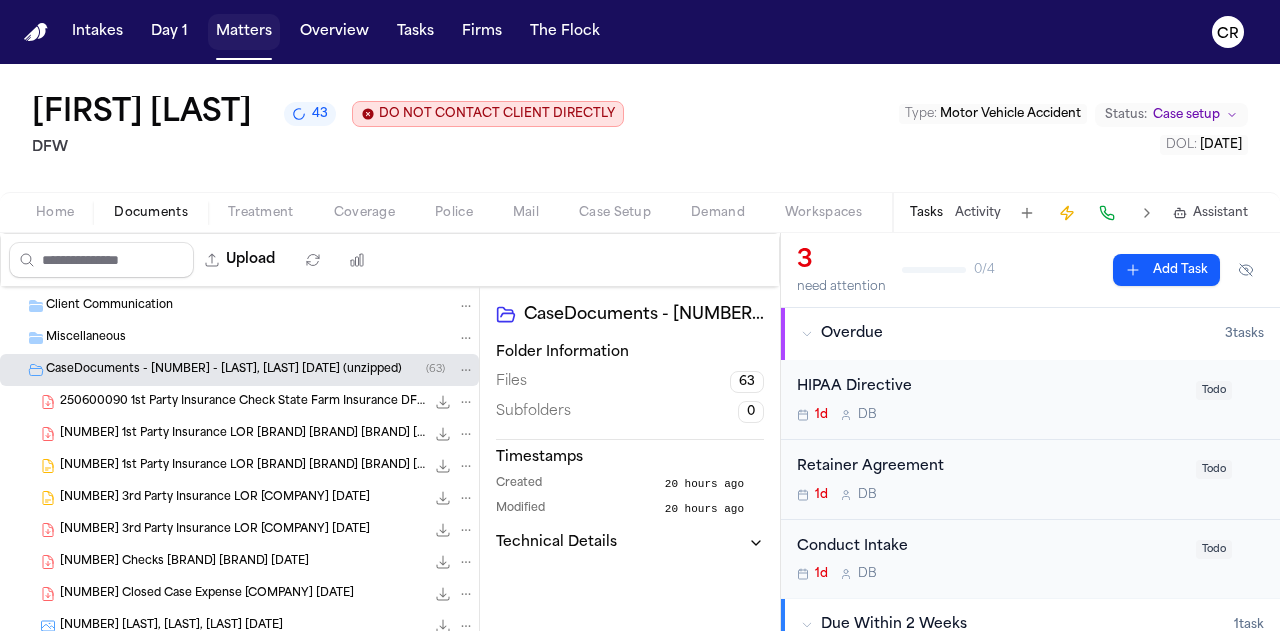 click on "Matters" at bounding box center (244, 32) 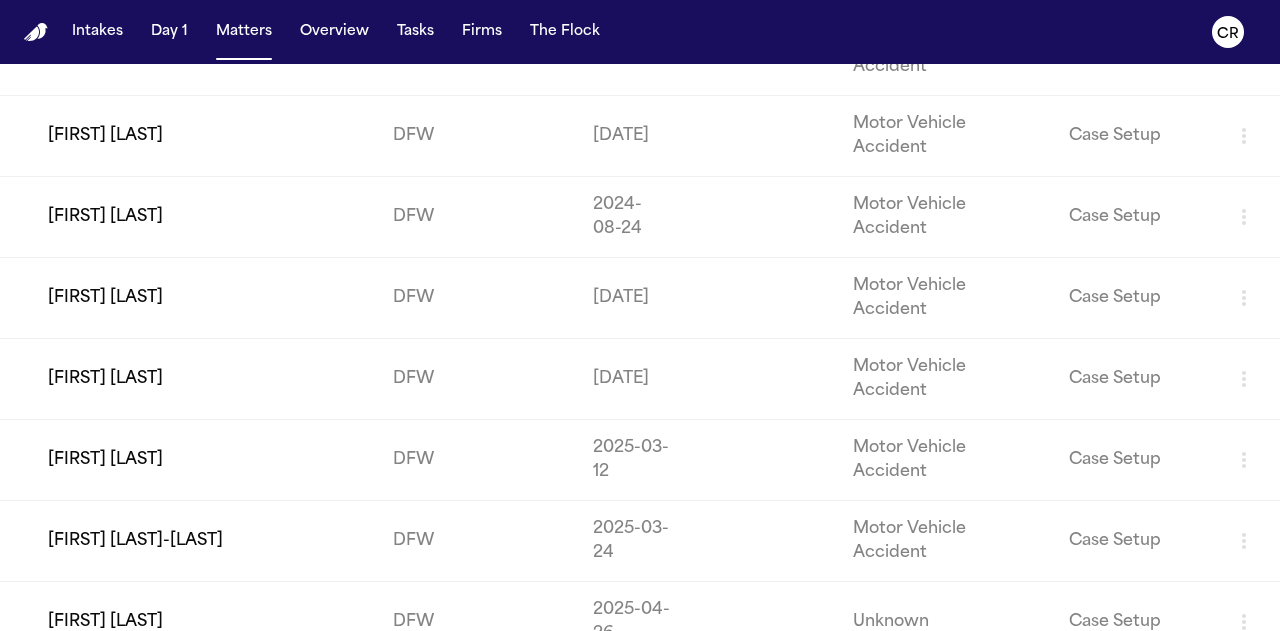 scroll, scrollTop: 2808, scrollLeft: 0, axis: vertical 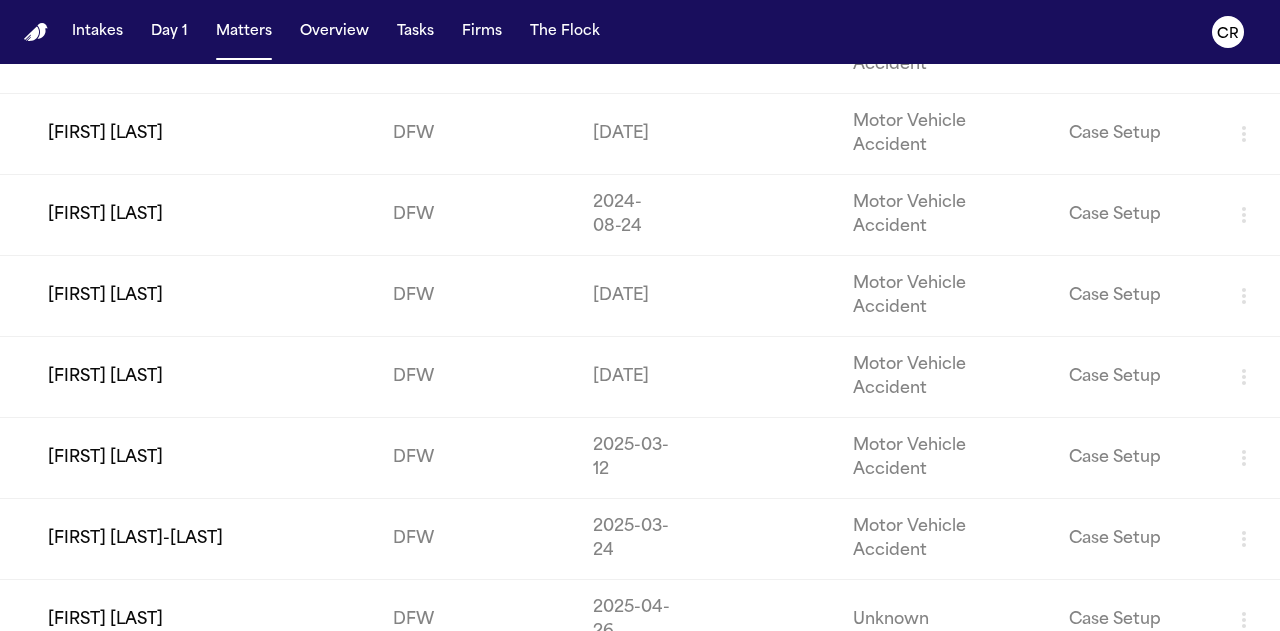 click on "[FIRST] [LAST]" at bounding box center (188, 458) 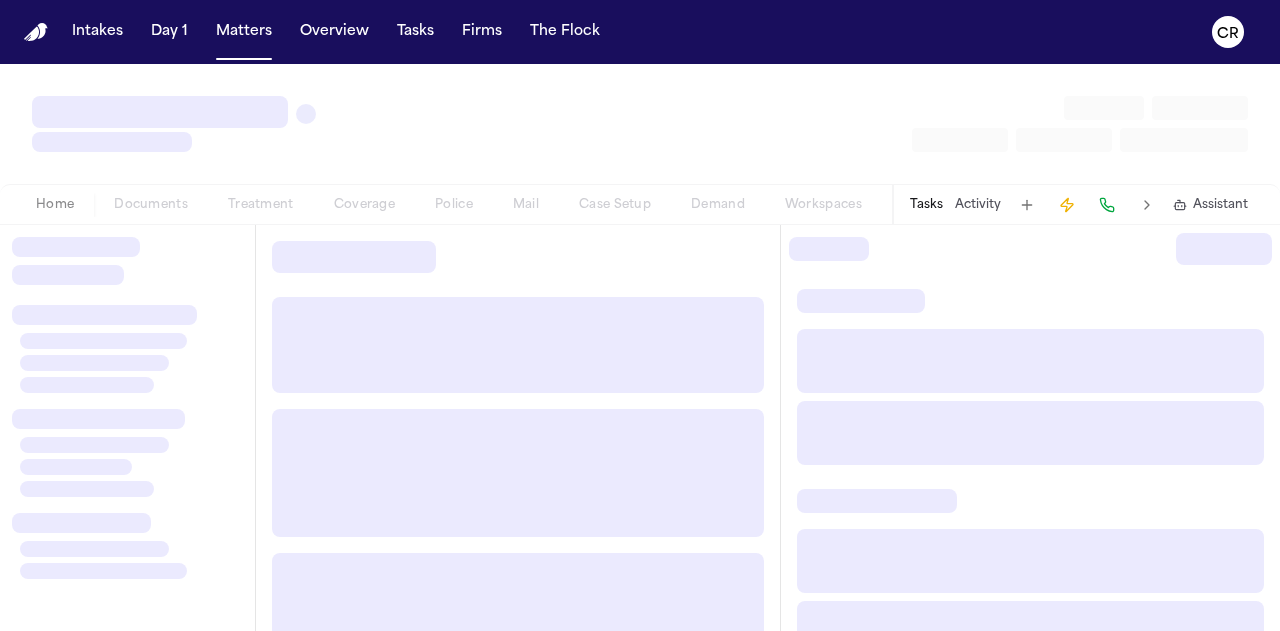 scroll, scrollTop: 0, scrollLeft: 0, axis: both 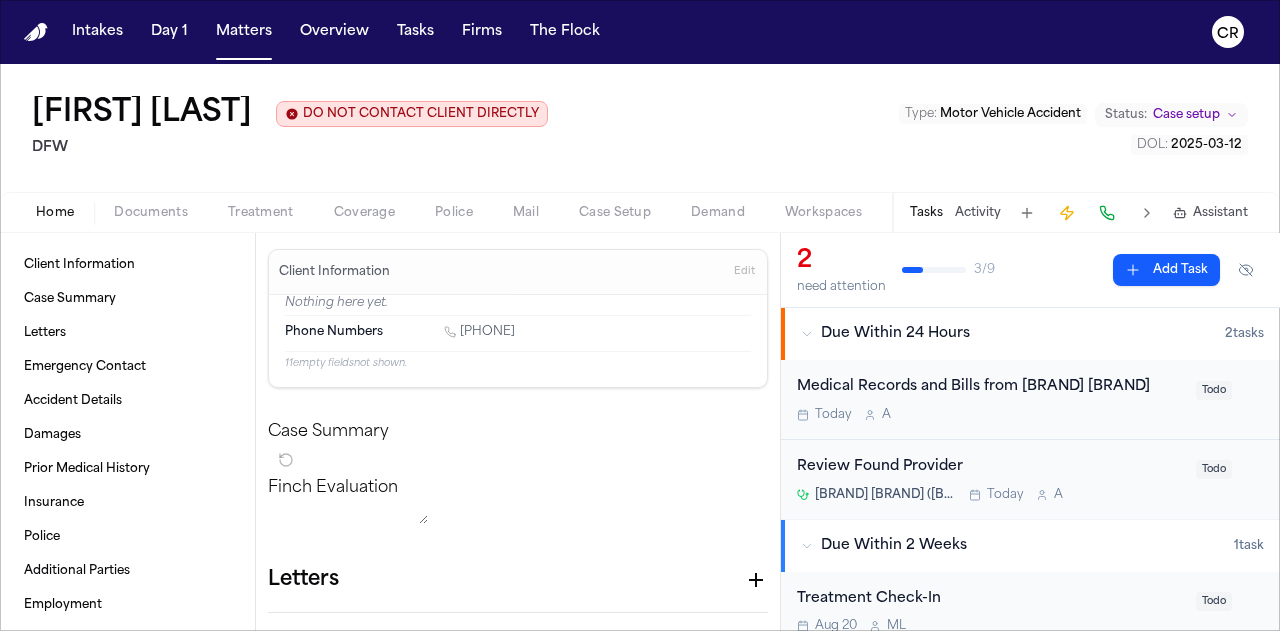 click on "Documents" at bounding box center [151, 213] 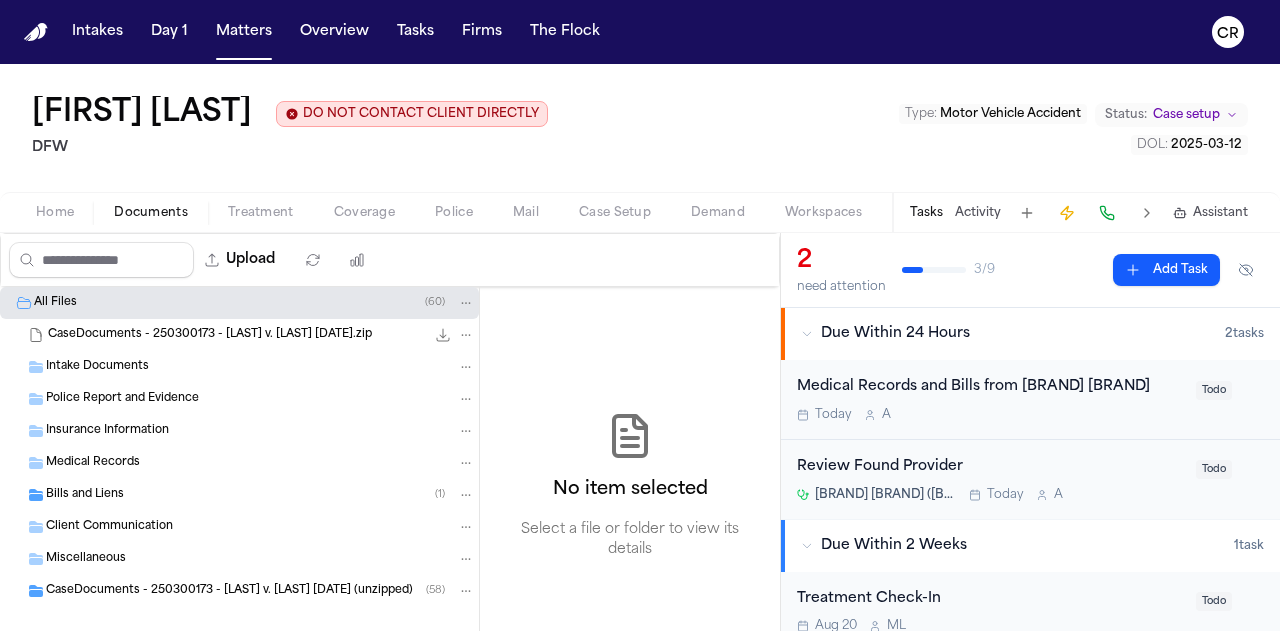 scroll, scrollTop: 21, scrollLeft: 0, axis: vertical 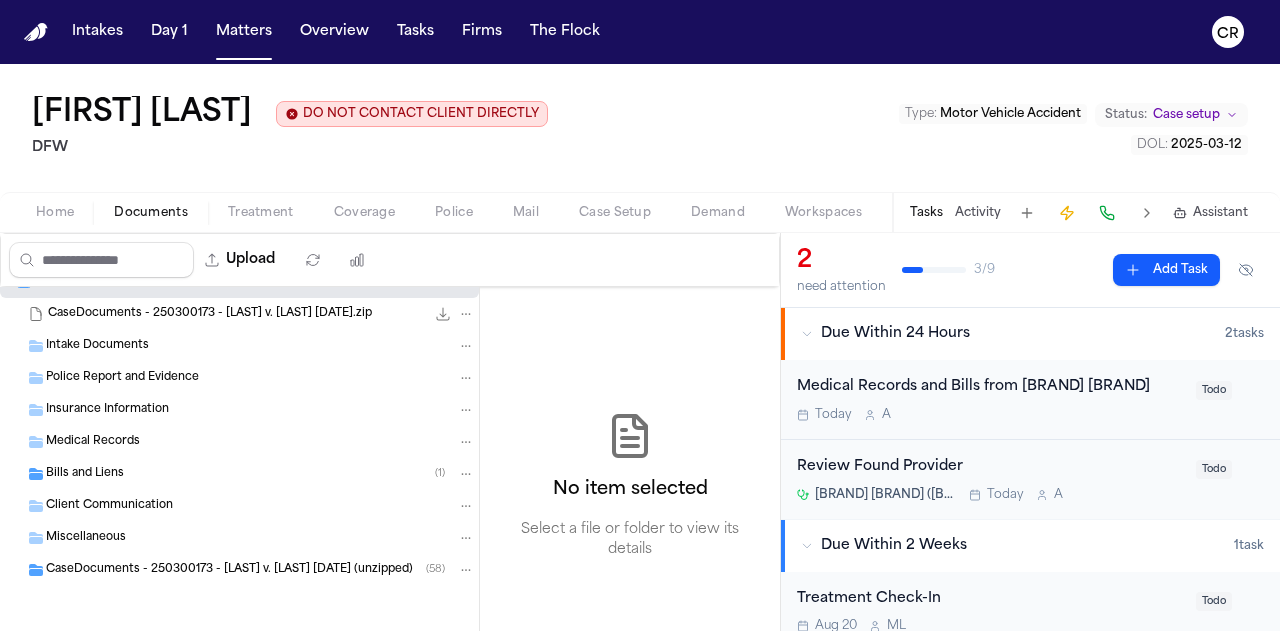click at bounding box center (8, 570) 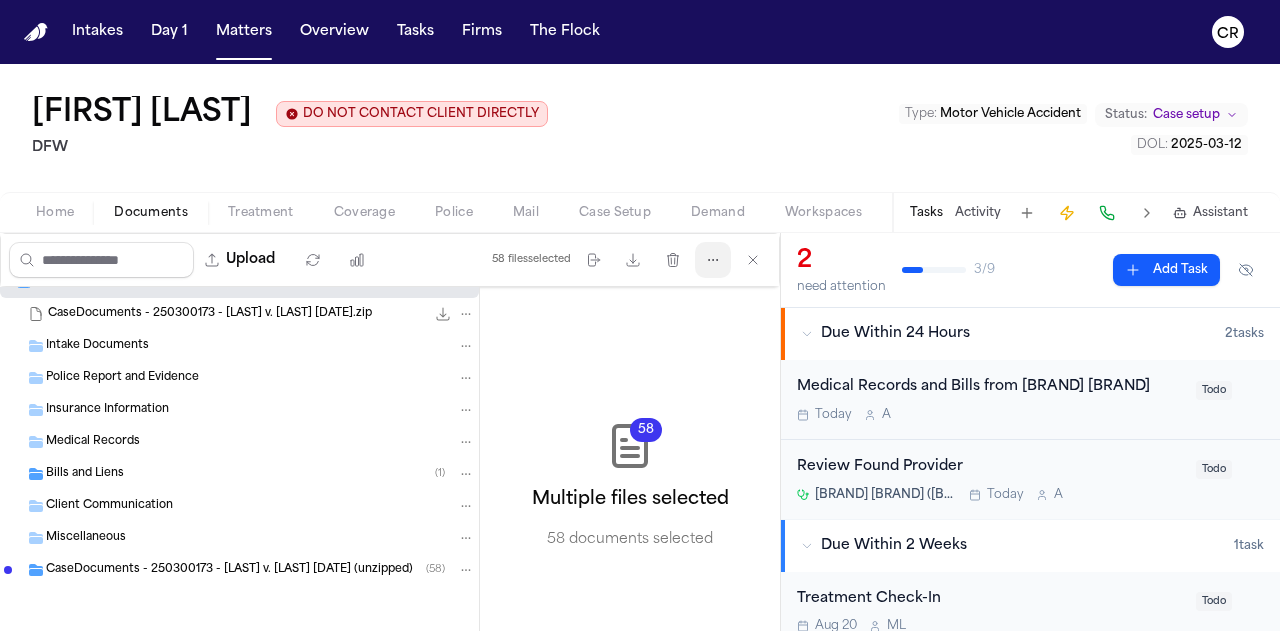 click 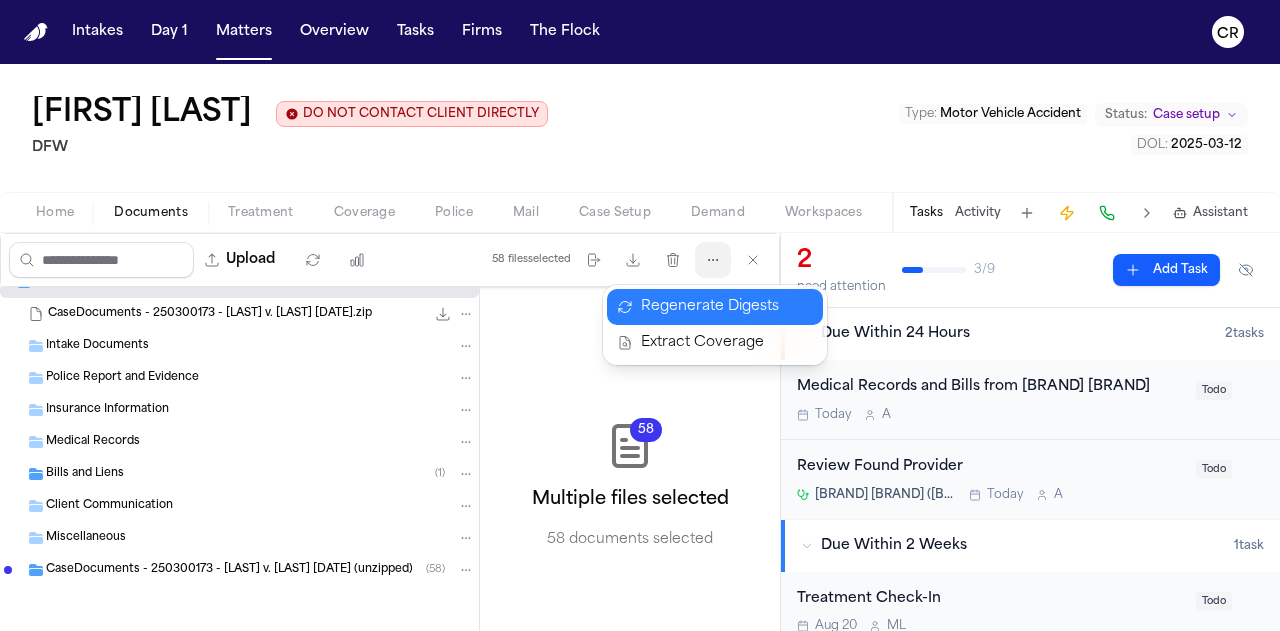 click on "Regenerate Digests" at bounding box center (715, 307) 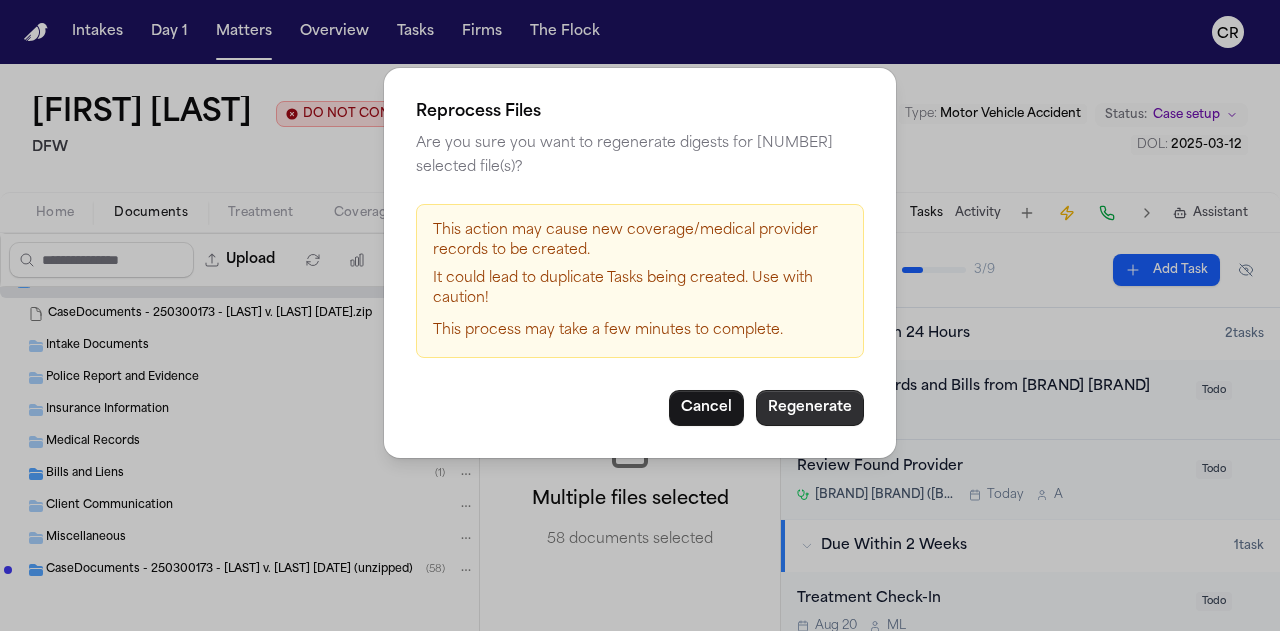 click on "Regenerate" at bounding box center (810, 408) 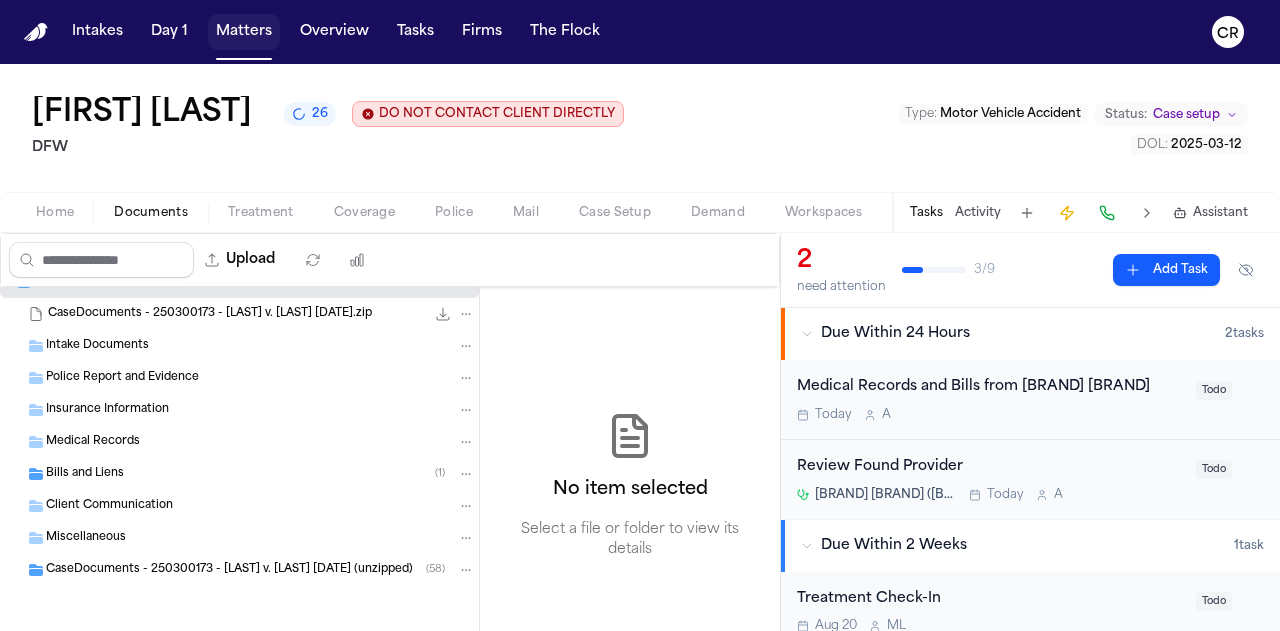 click on "Matters" at bounding box center (244, 32) 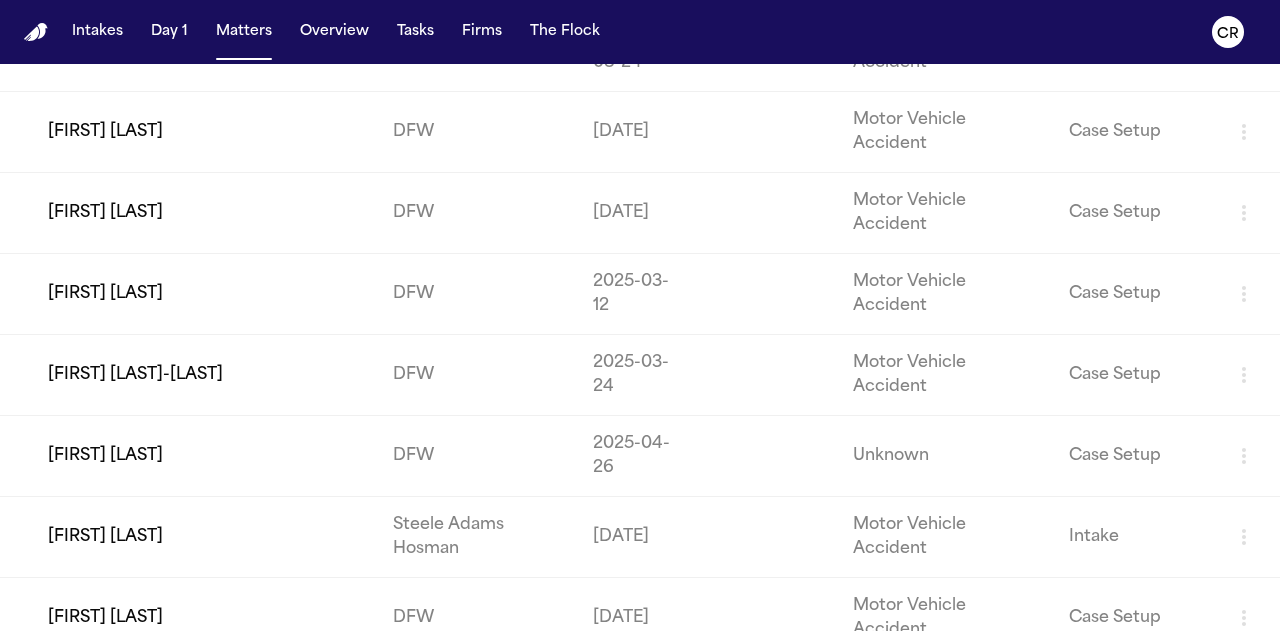 scroll, scrollTop: 3000, scrollLeft: 0, axis: vertical 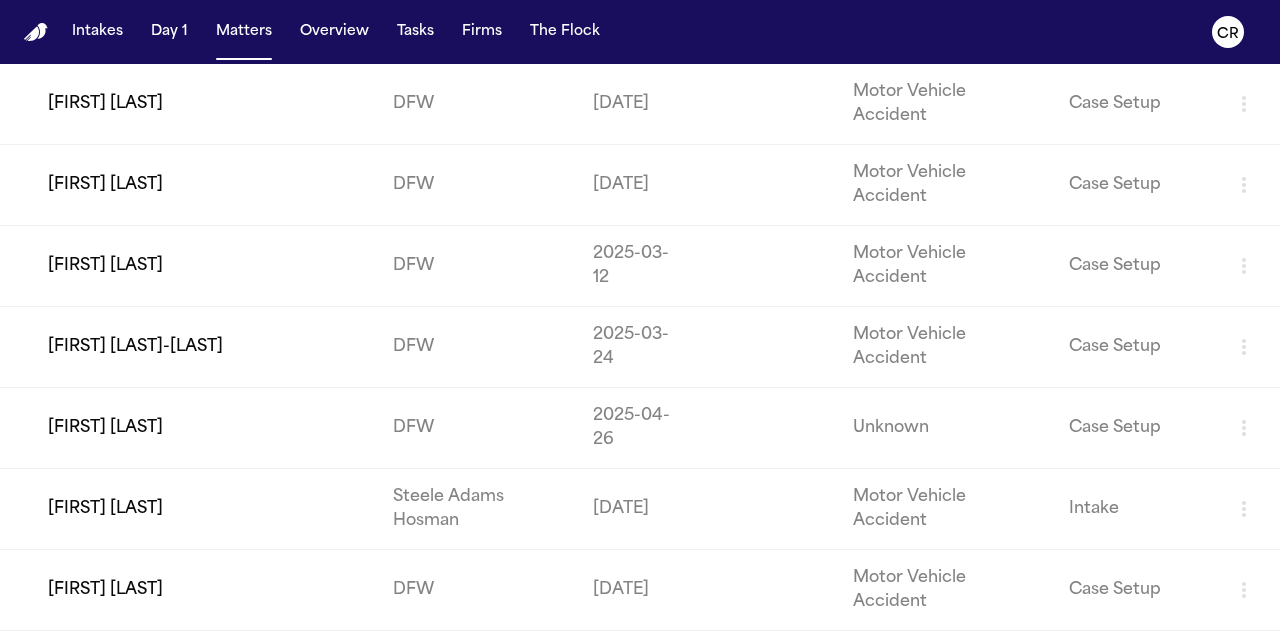 click on "[FIRST] [LAST]-[LAST]" at bounding box center [188, 347] 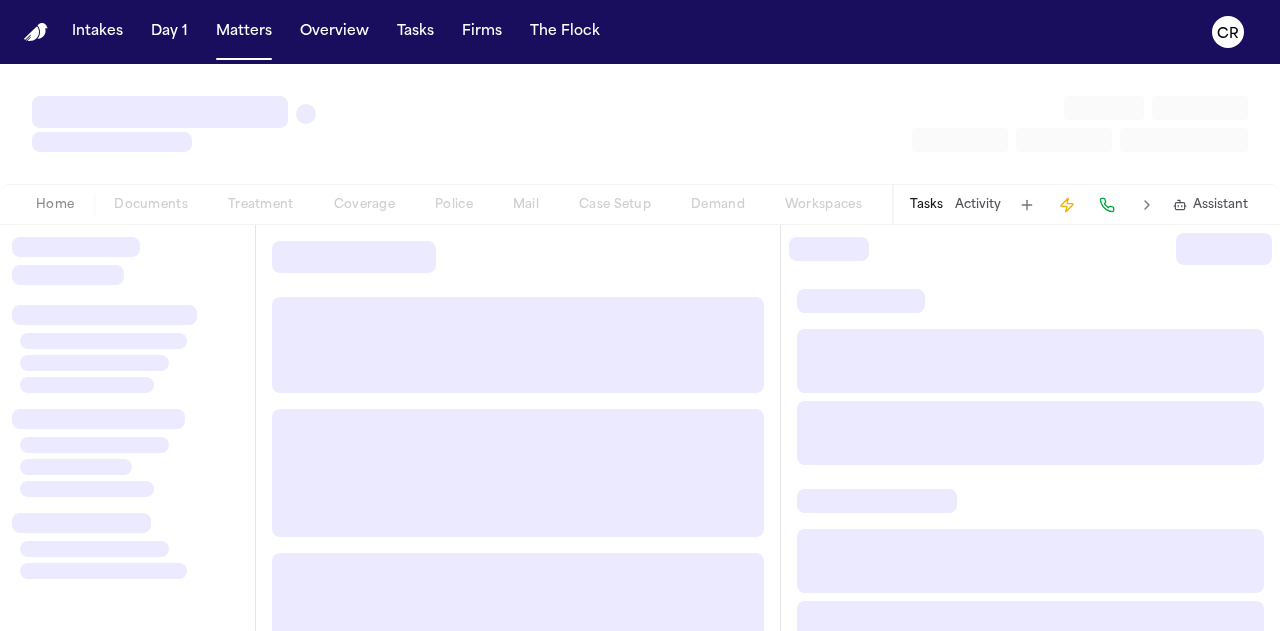 scroll, scrollTop: 0, scrollLeft: 0, axis: both 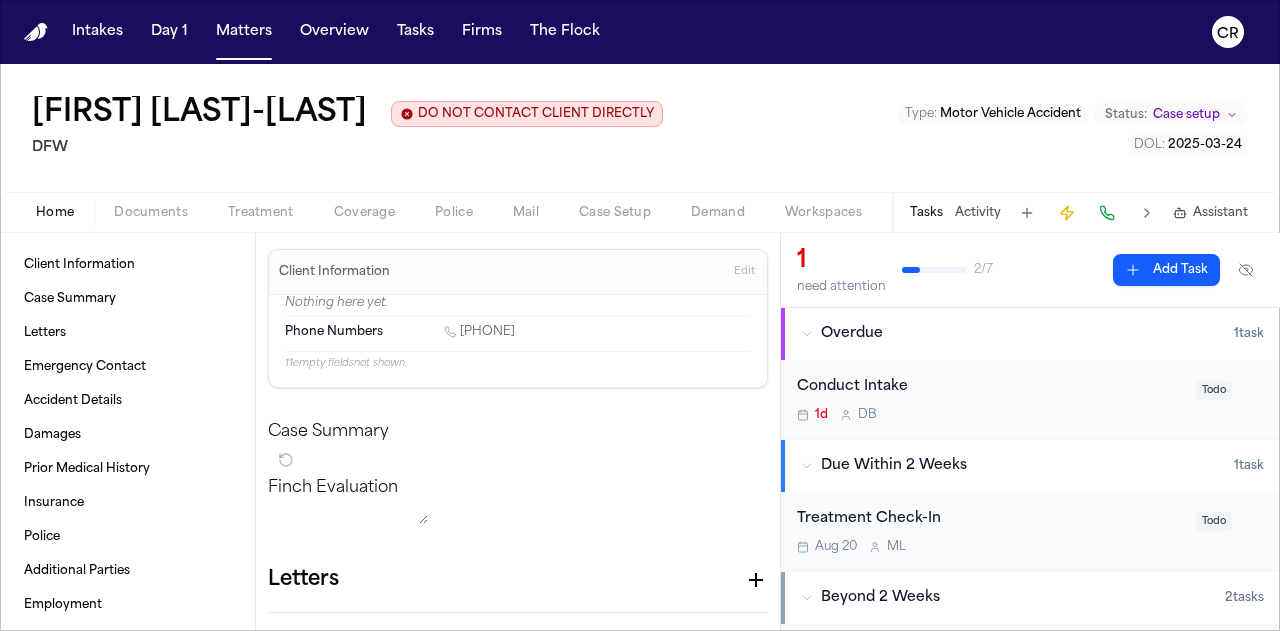 click on "Documents" at bounding box center (151, 213) 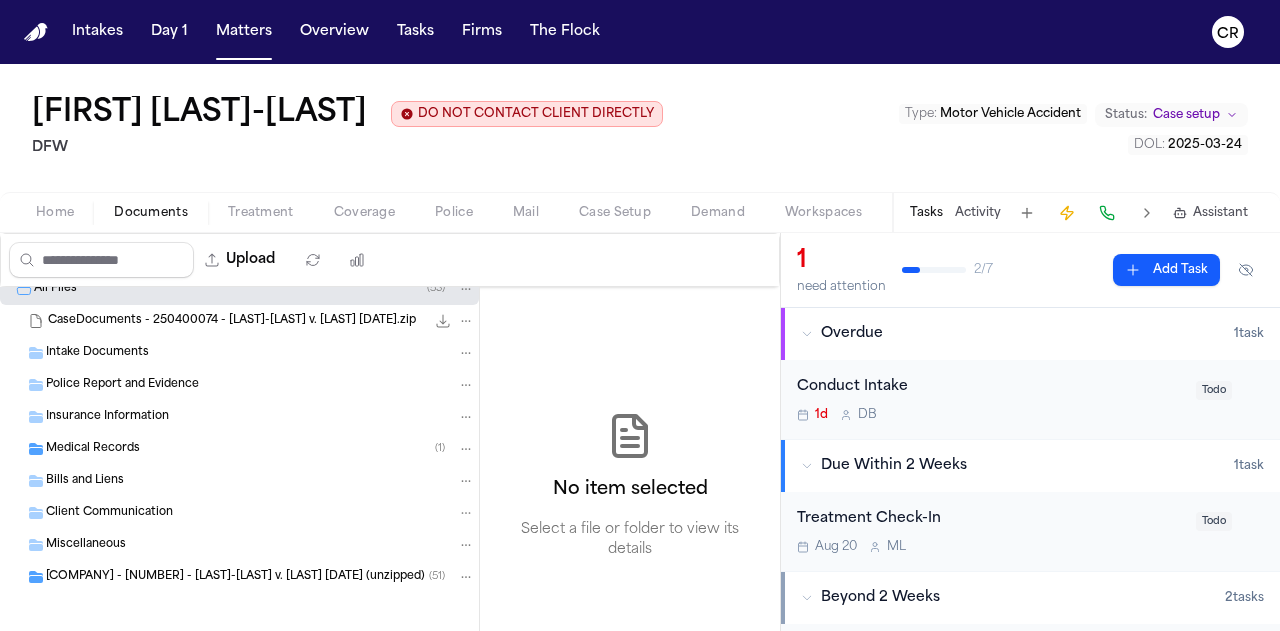 scroll, scrollTop: 21, scrollLeft: 0, axis: vertical 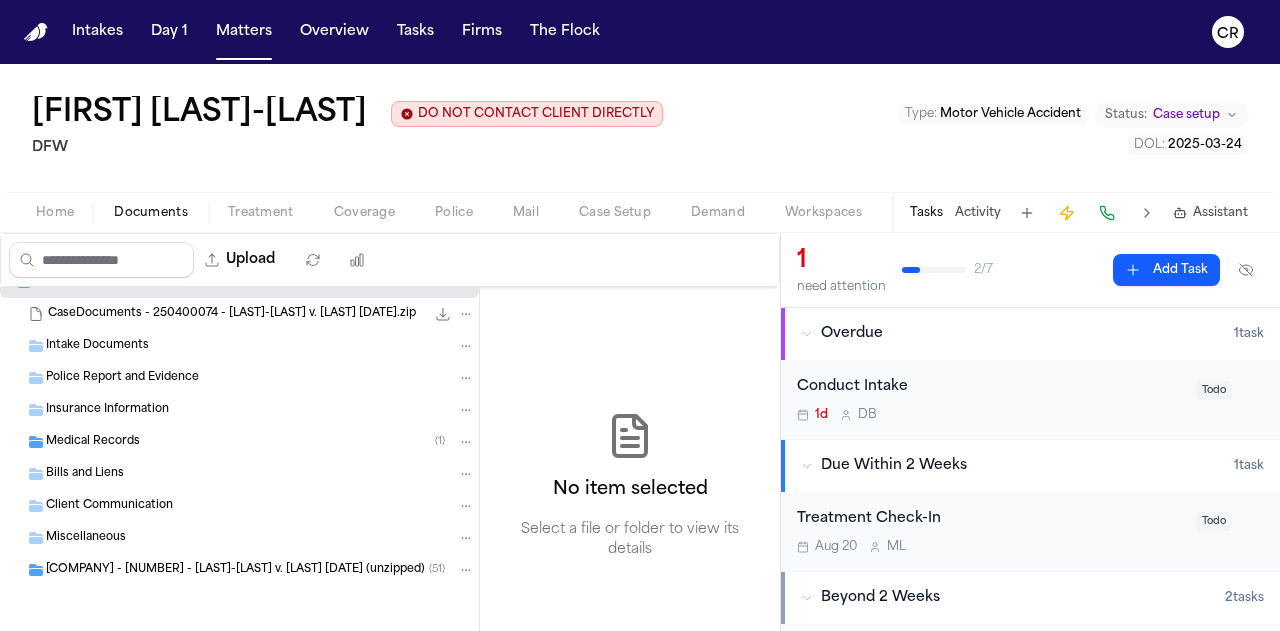click at bounding box center [8, 570] 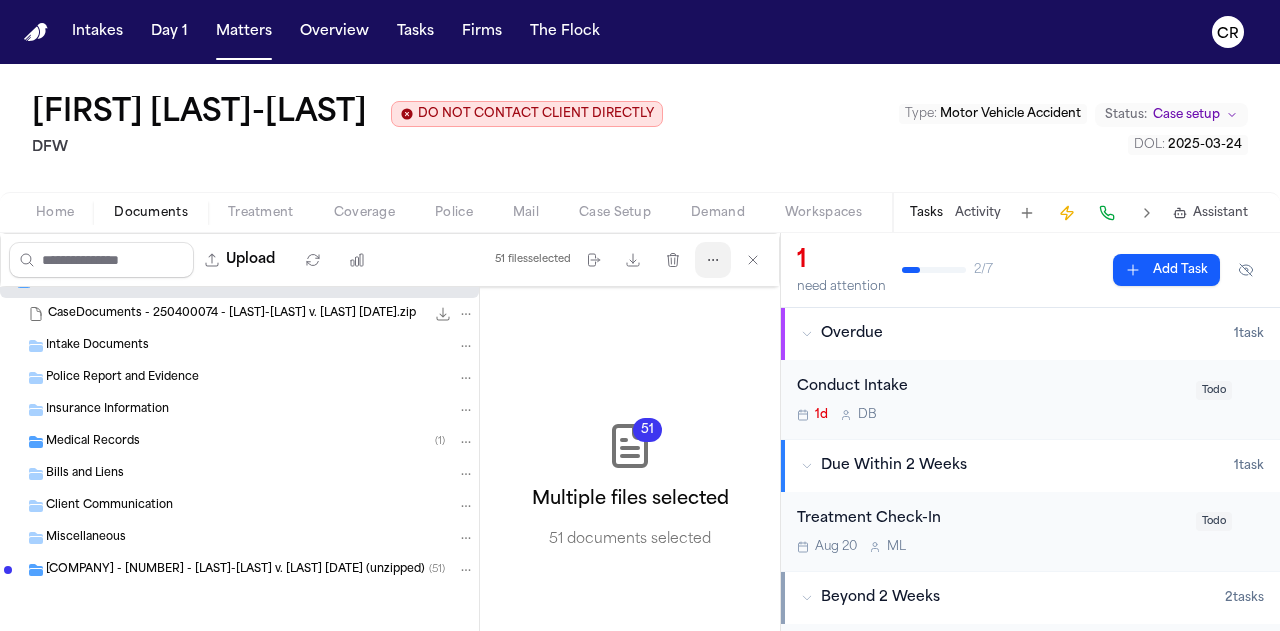 click 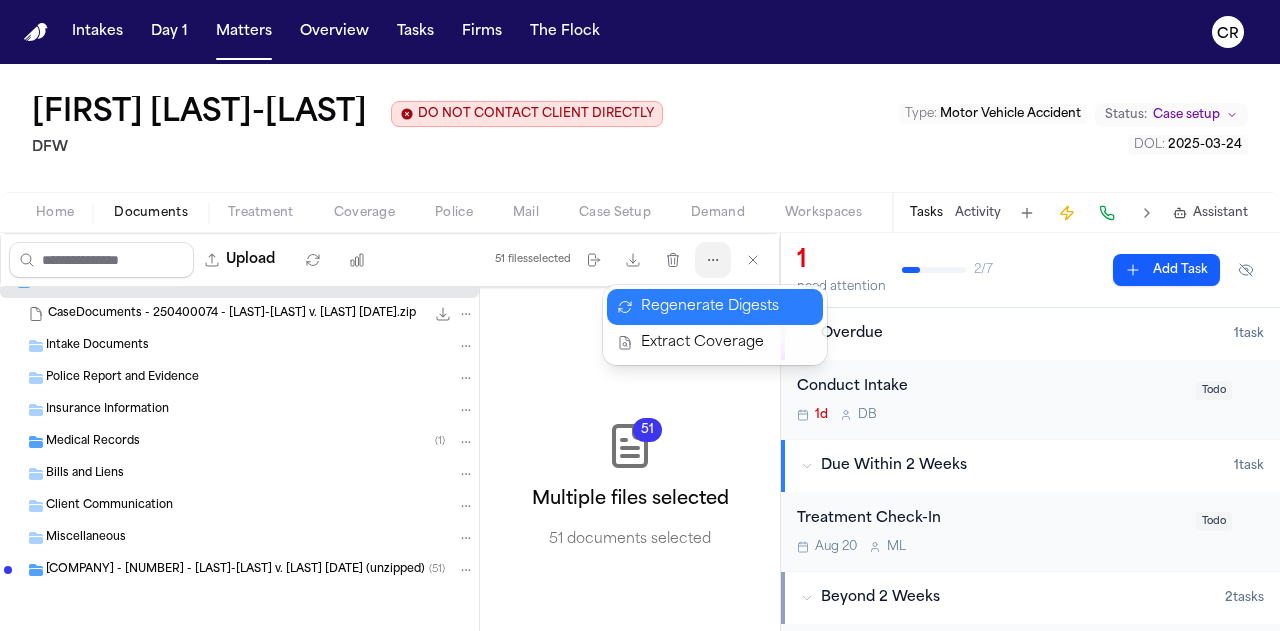 click on "Regenerate Digests" at bounding box center (715, 307) 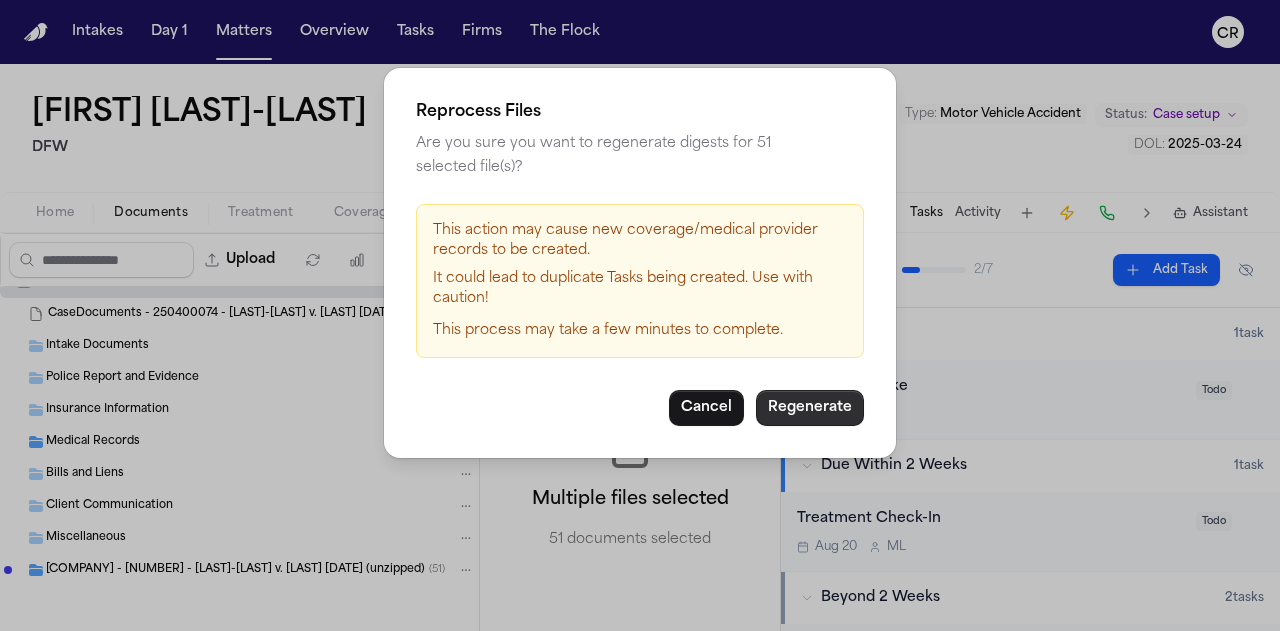 click on "Regenerate" at bounding box center [810, 408] 